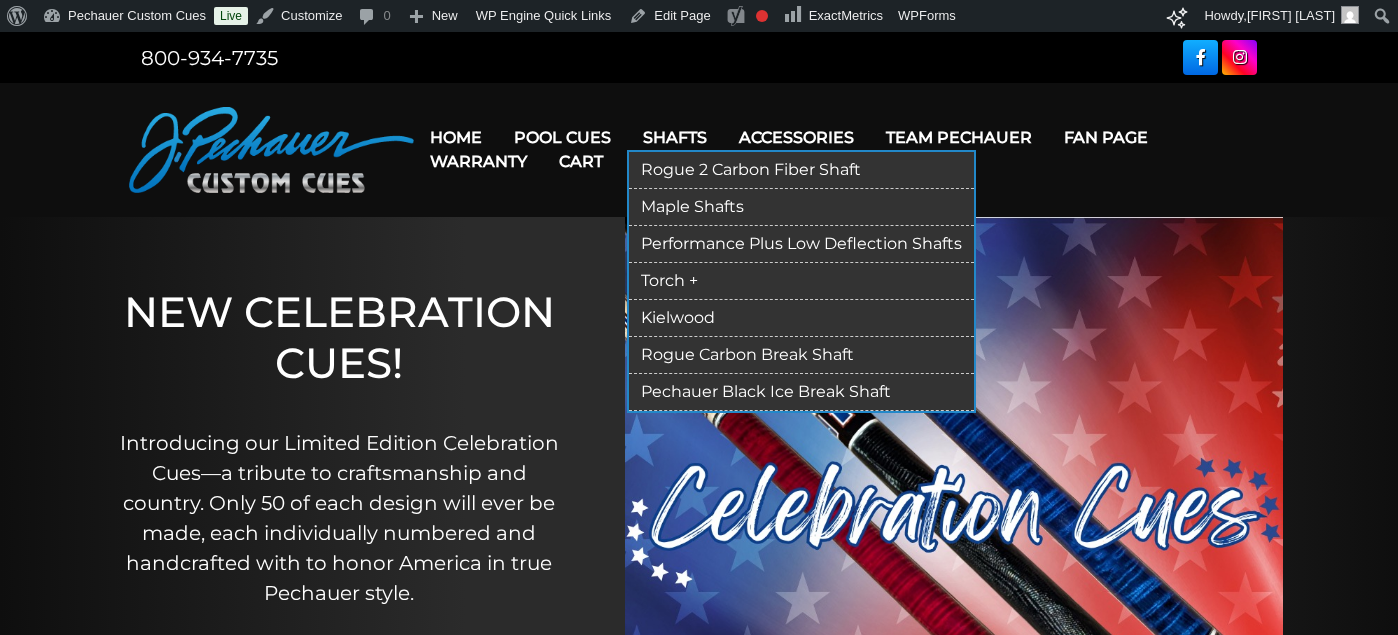 scroll, scrollTop: 0, scrollLeft: 0, axis: both 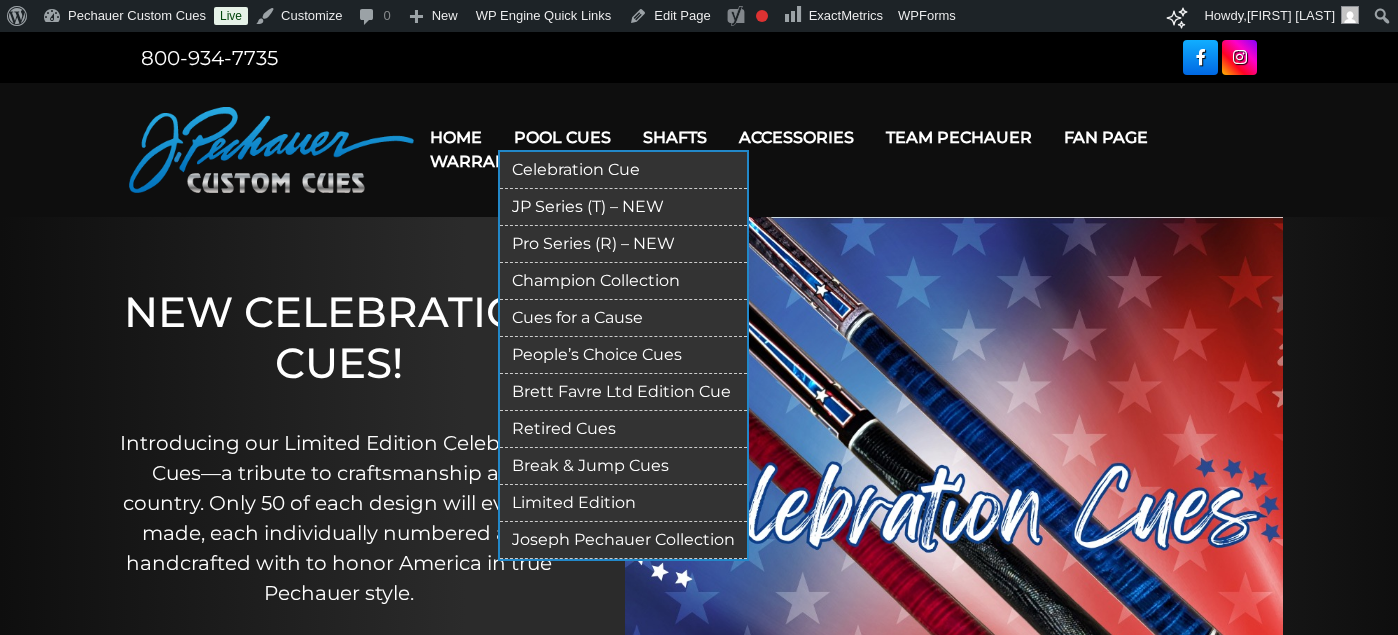 click on "Retired Cues" at bounding box center [623, 429] 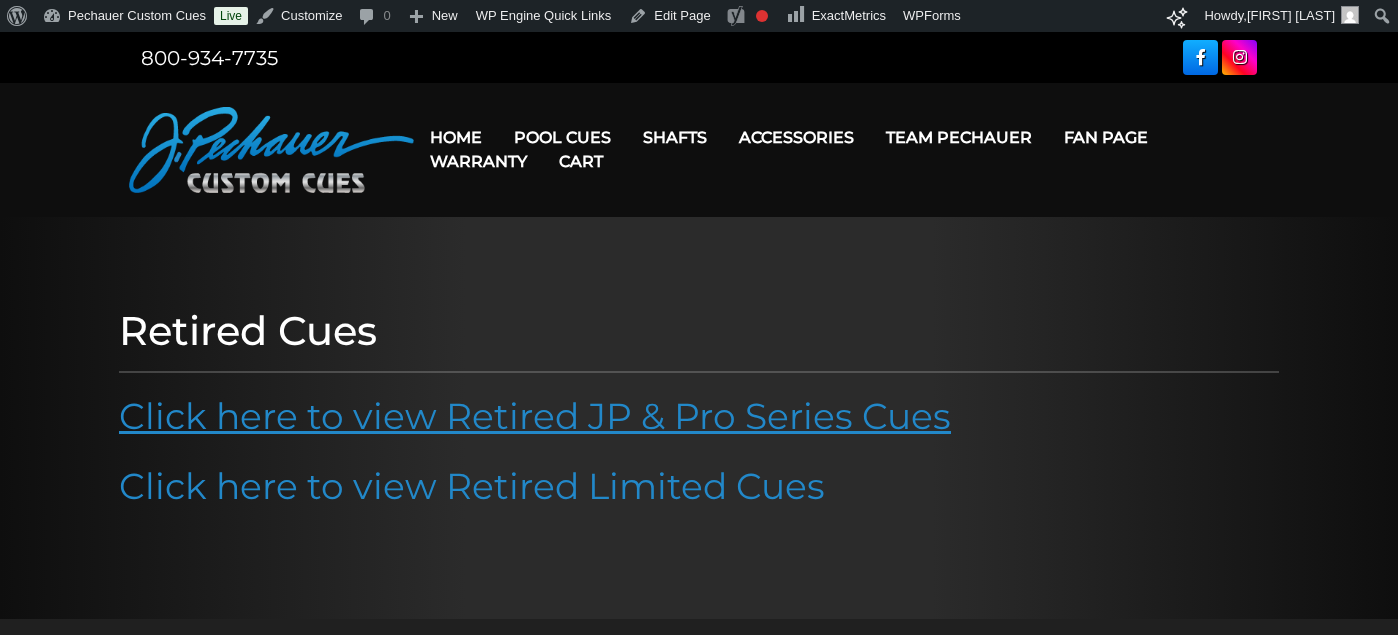 scroll, scrollTop: 0, scrollLeft: 0, axis: both 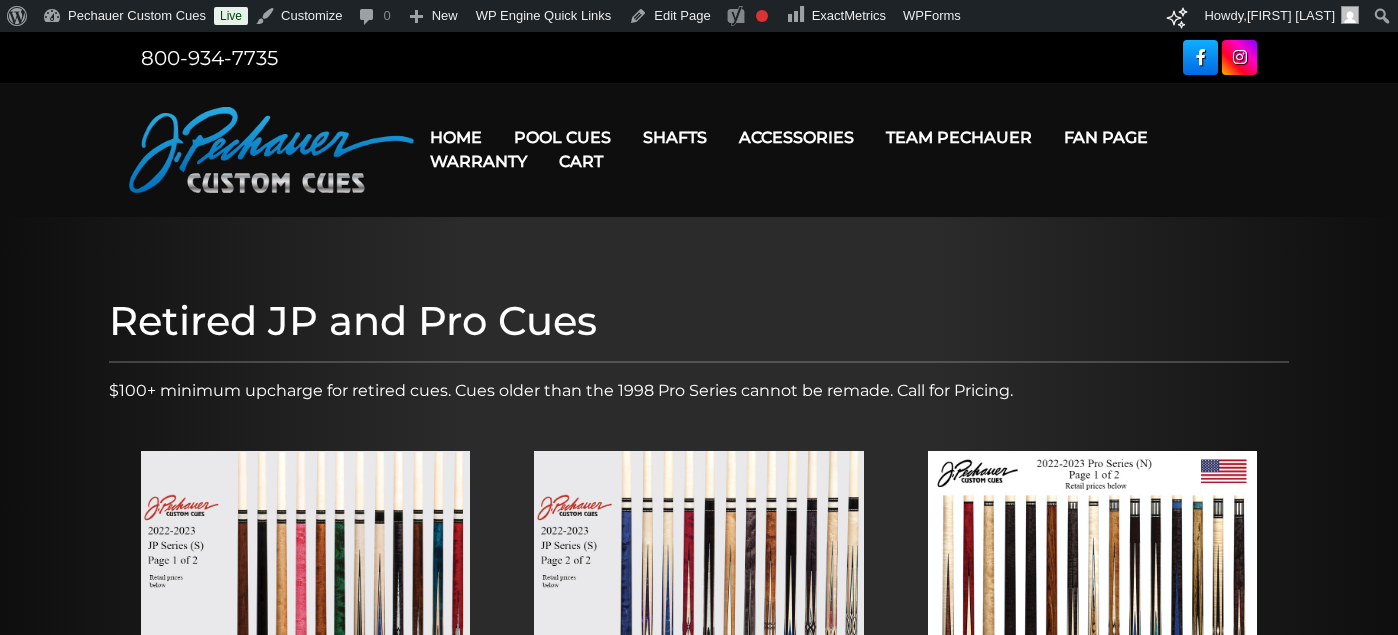 click at bounding box center (1092, 658) 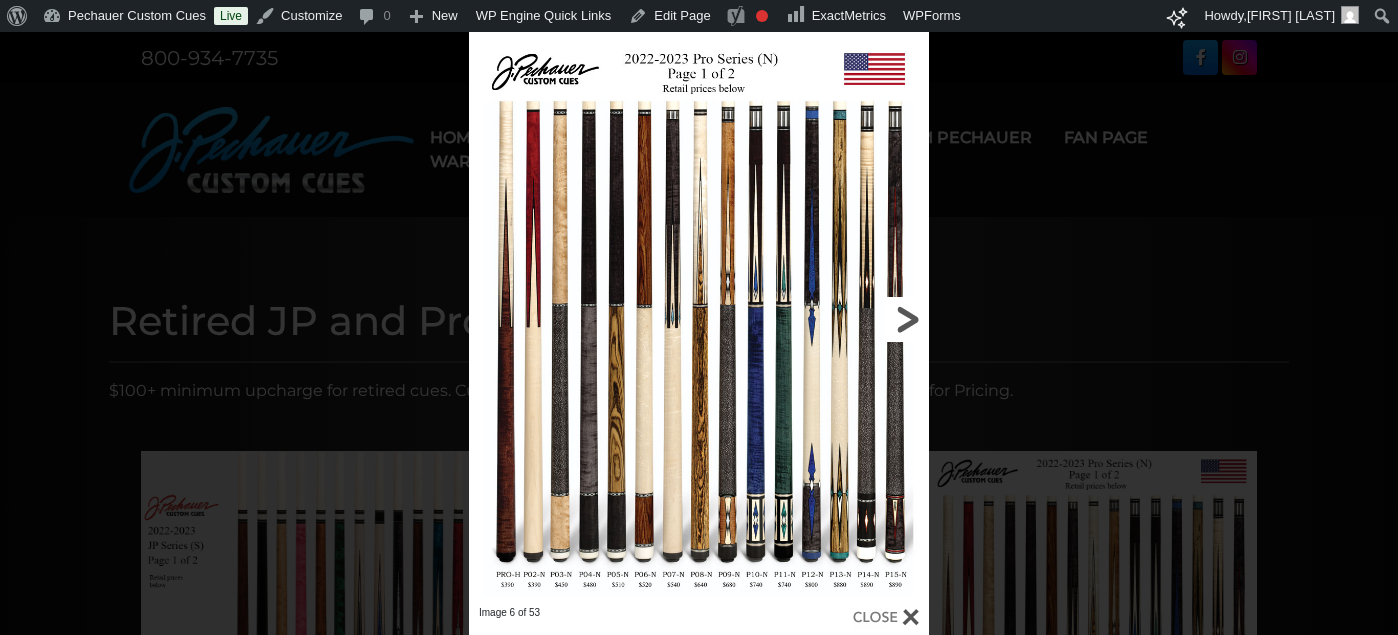 click at bounding box center [825, 319] 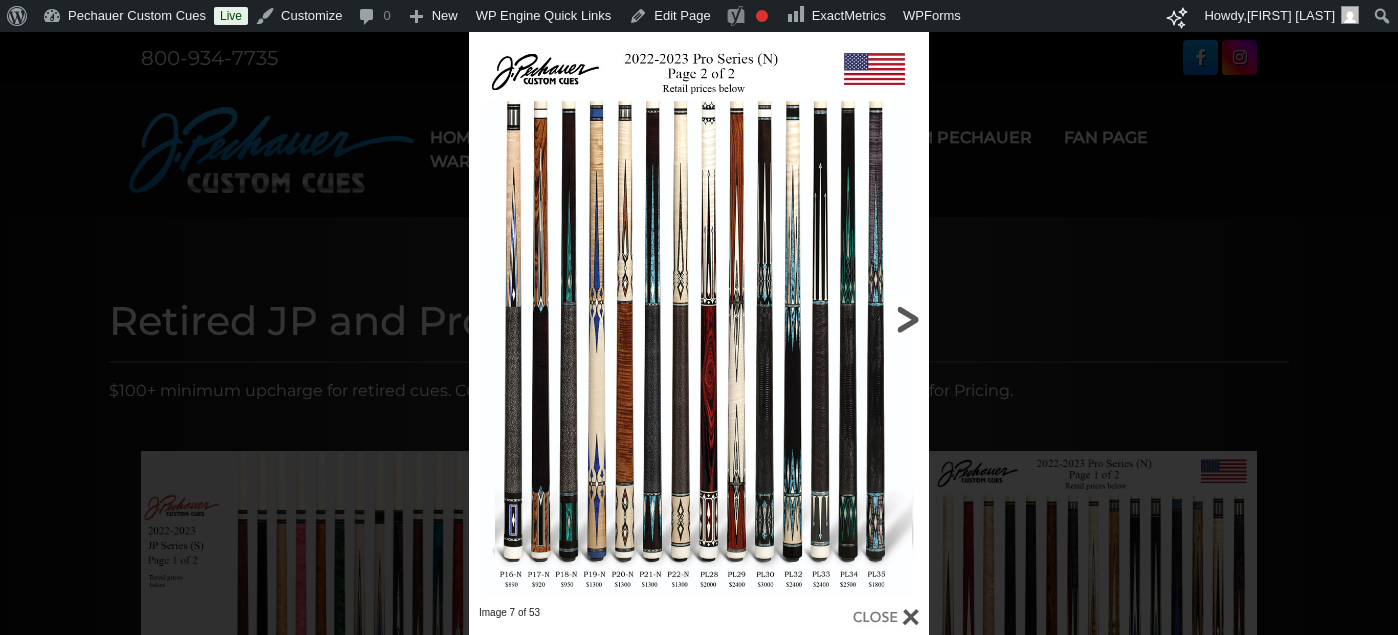 click at bounding box center (825, 319) 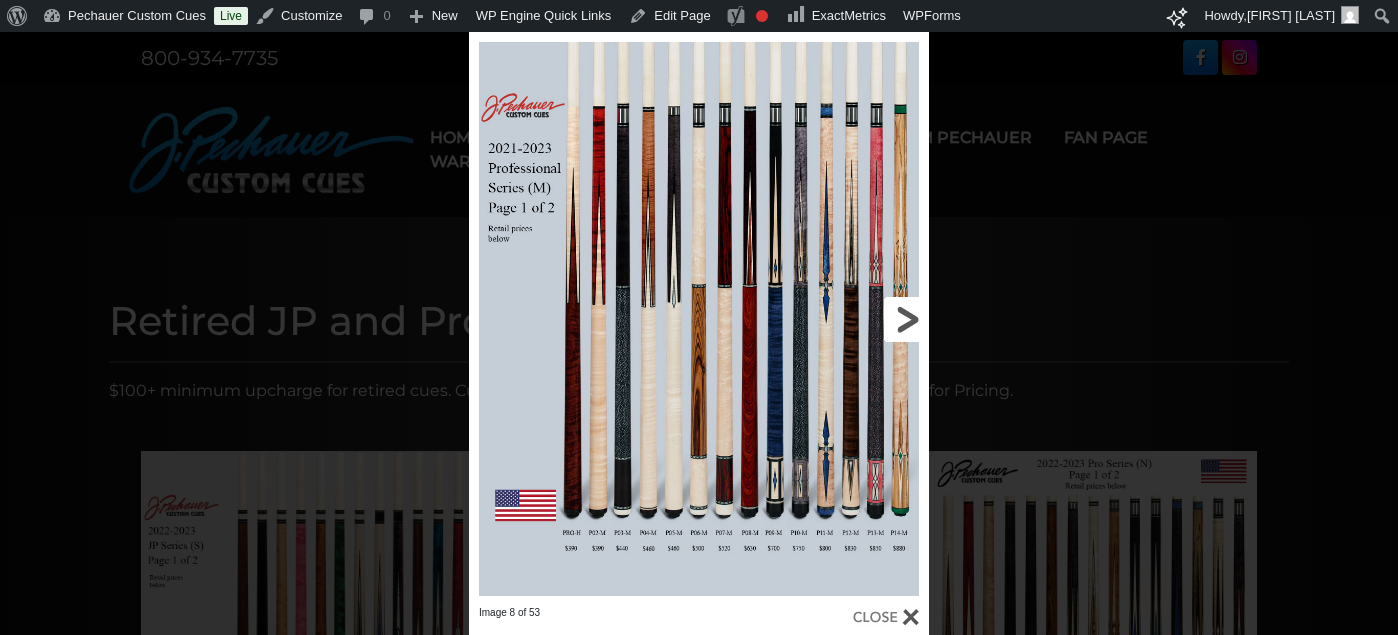 click at bounding box center [825, 319] 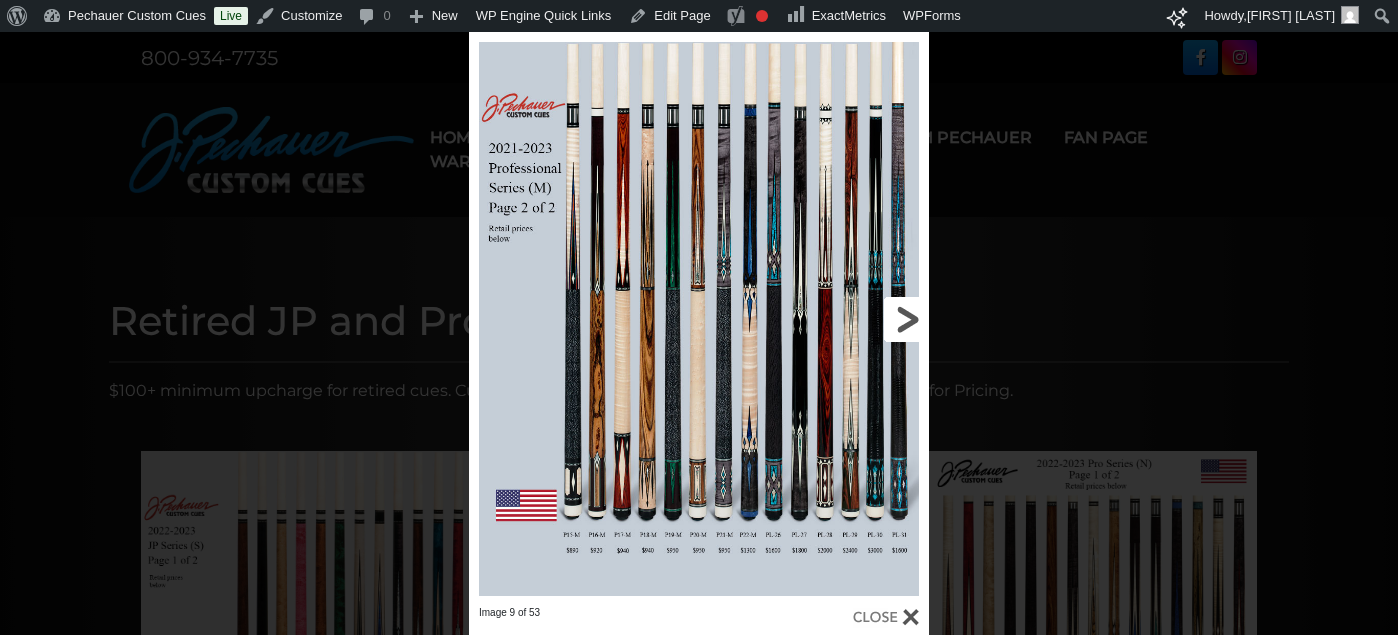 click at bounding box center (825, 319) 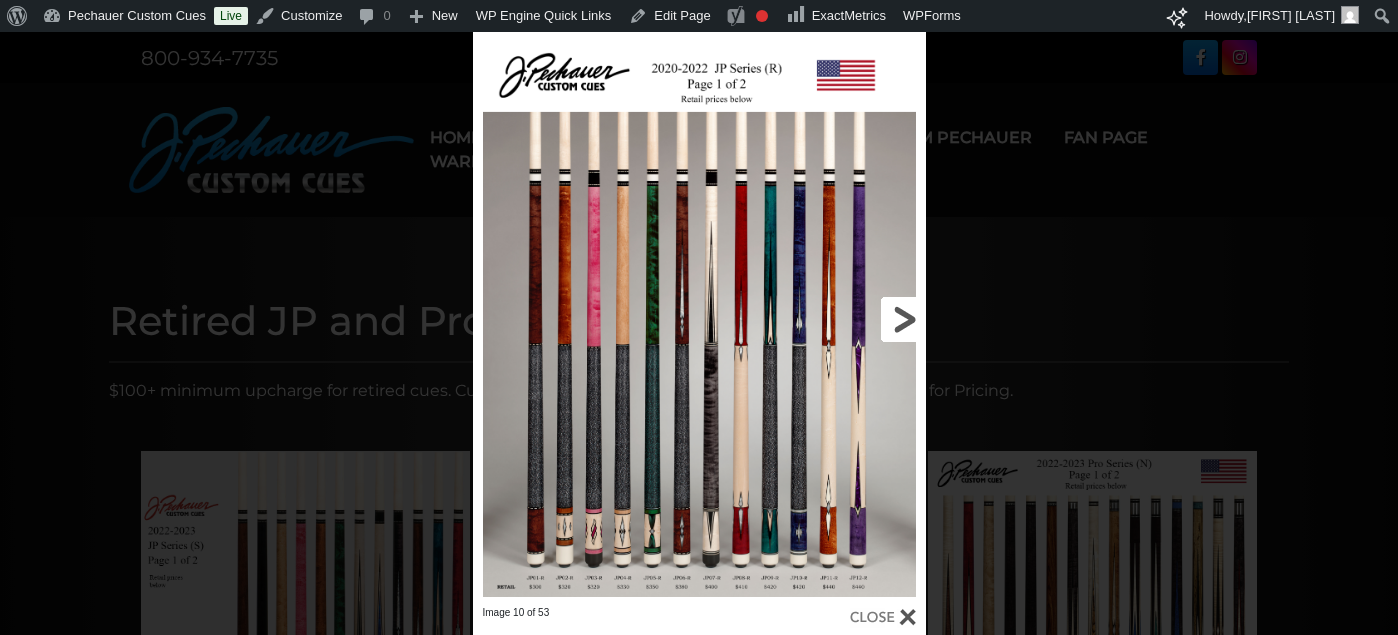 click at bounding box center (824, 319) 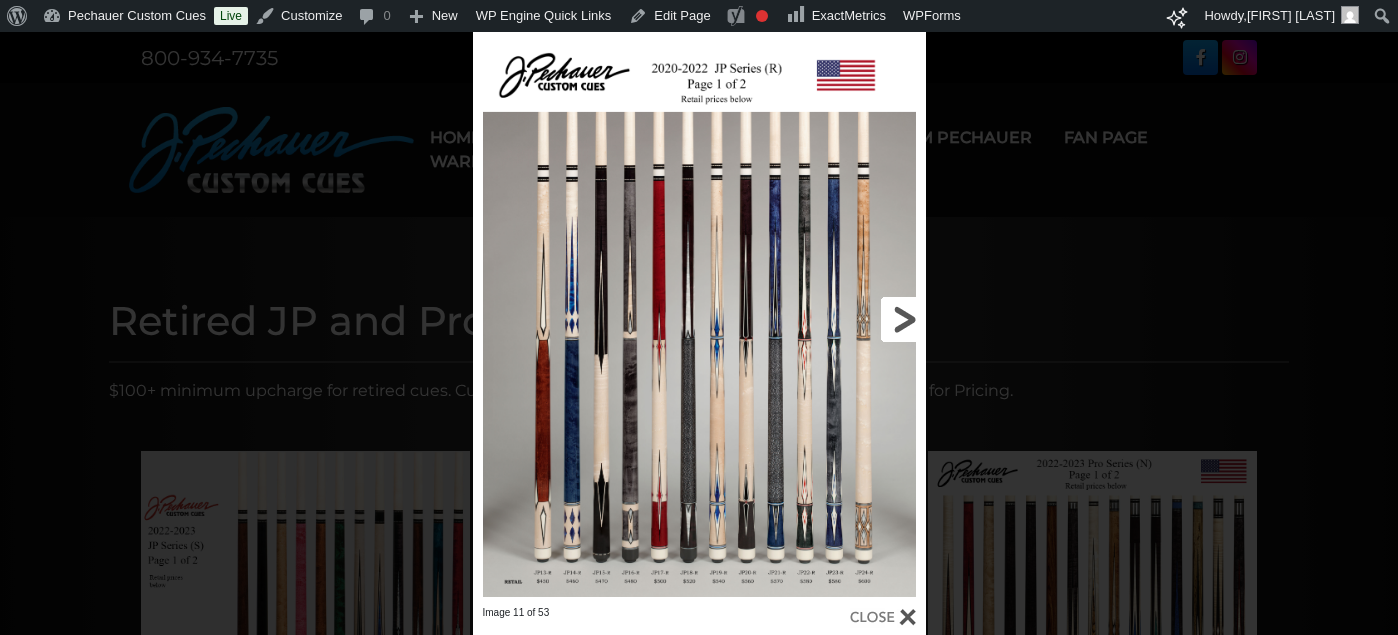 click at bounding box center (824, 319) 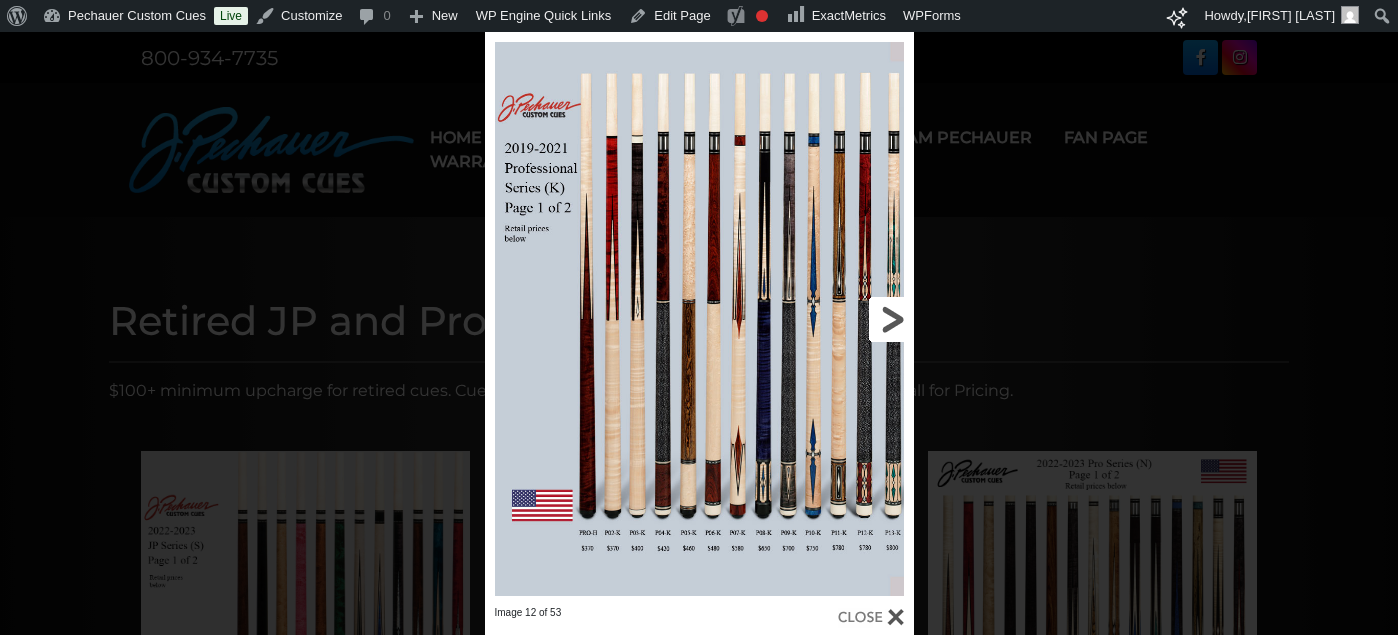 click at bounding box center [816, 319] 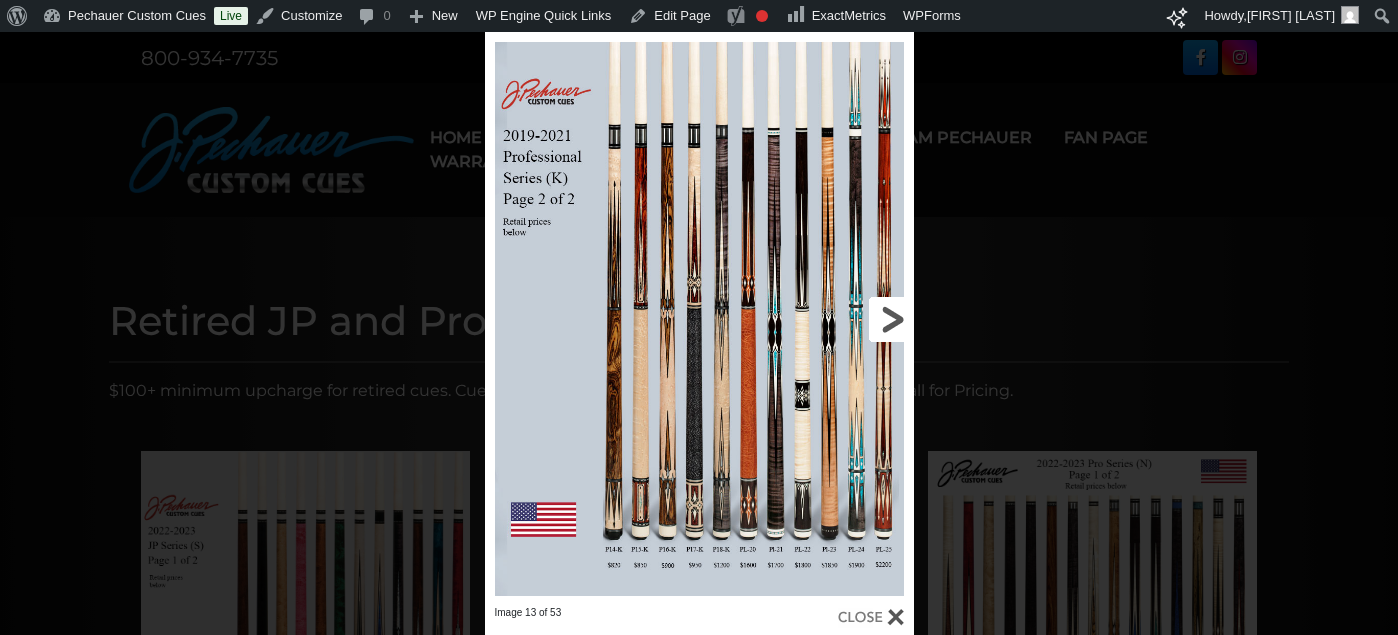 click at bounding box center [816, 319] 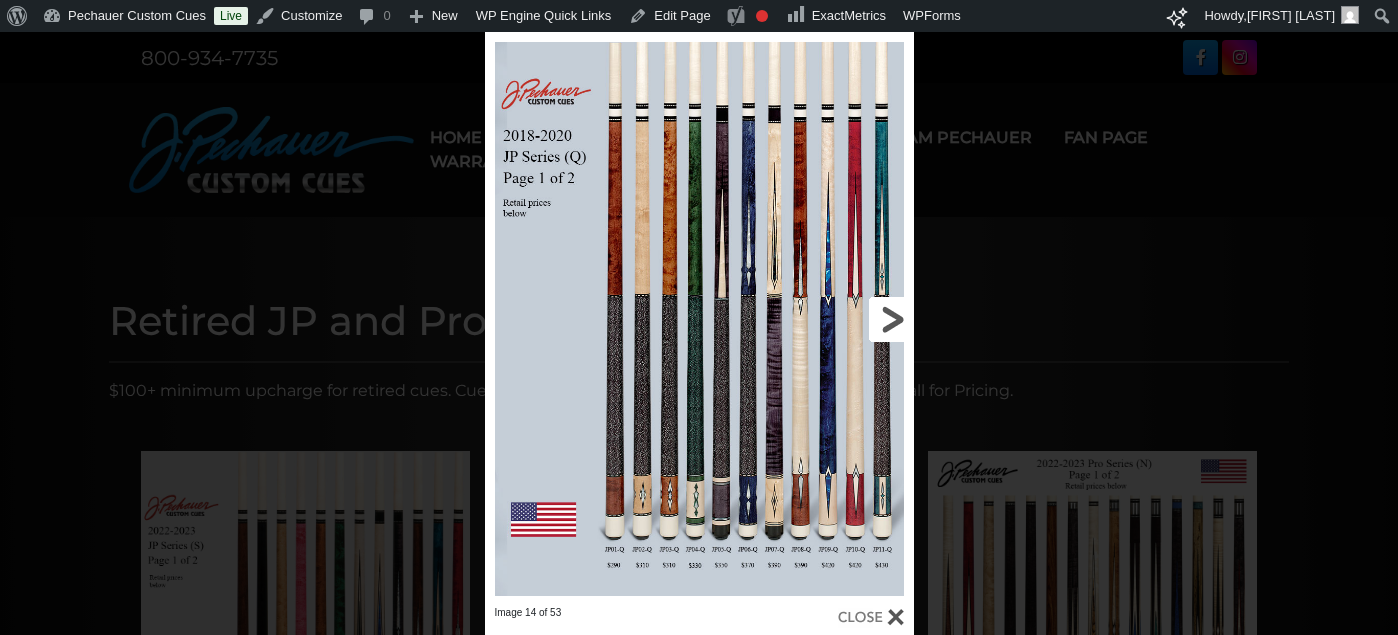 click at bounding box center [816, 319] 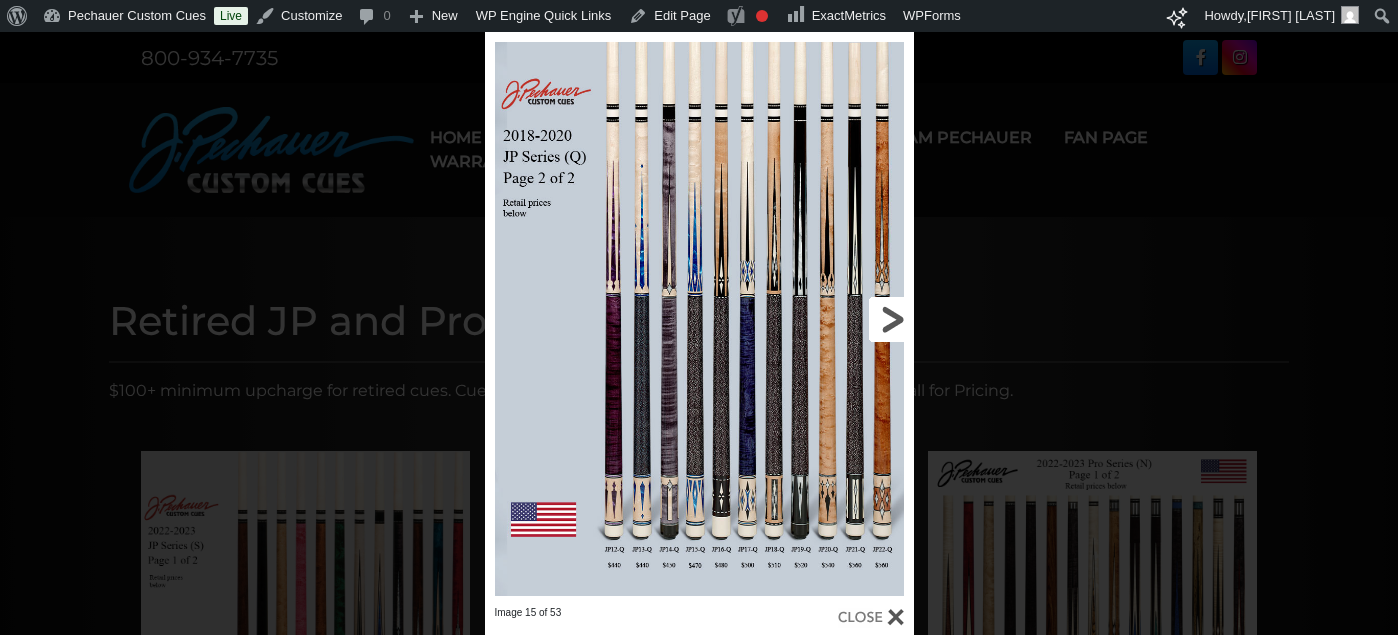 click at bounding box center [816, 319] 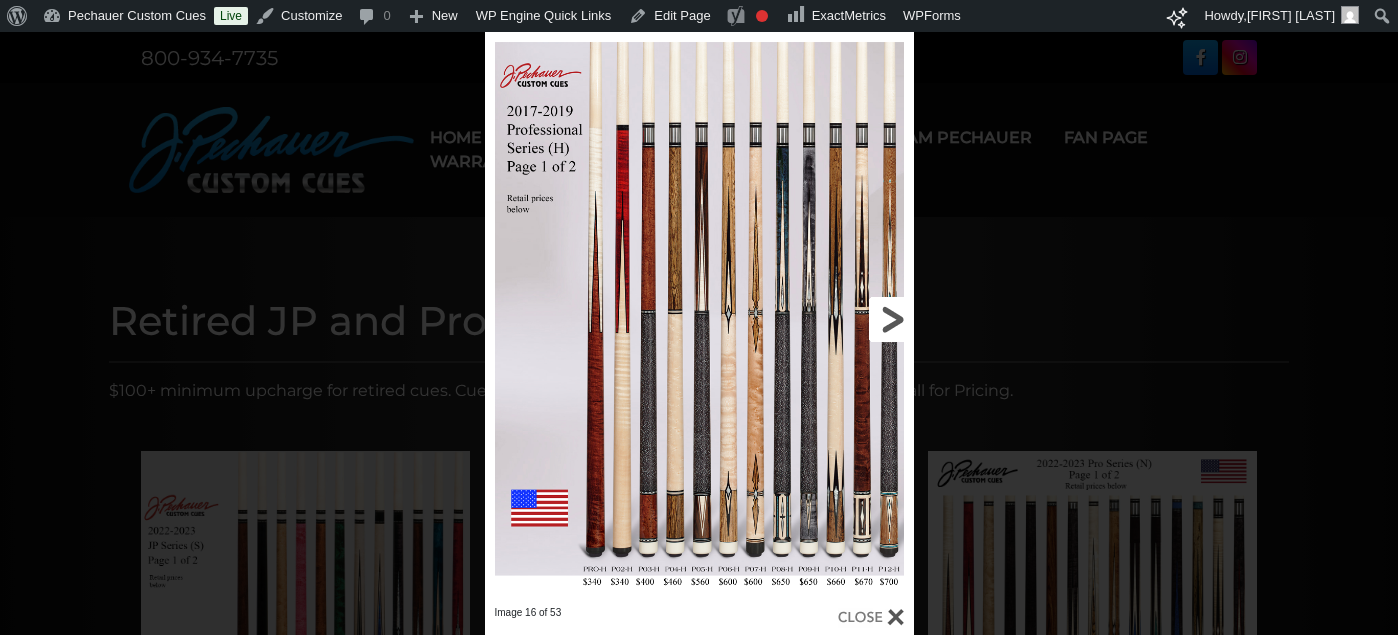 click at bounding box center [816, 319] 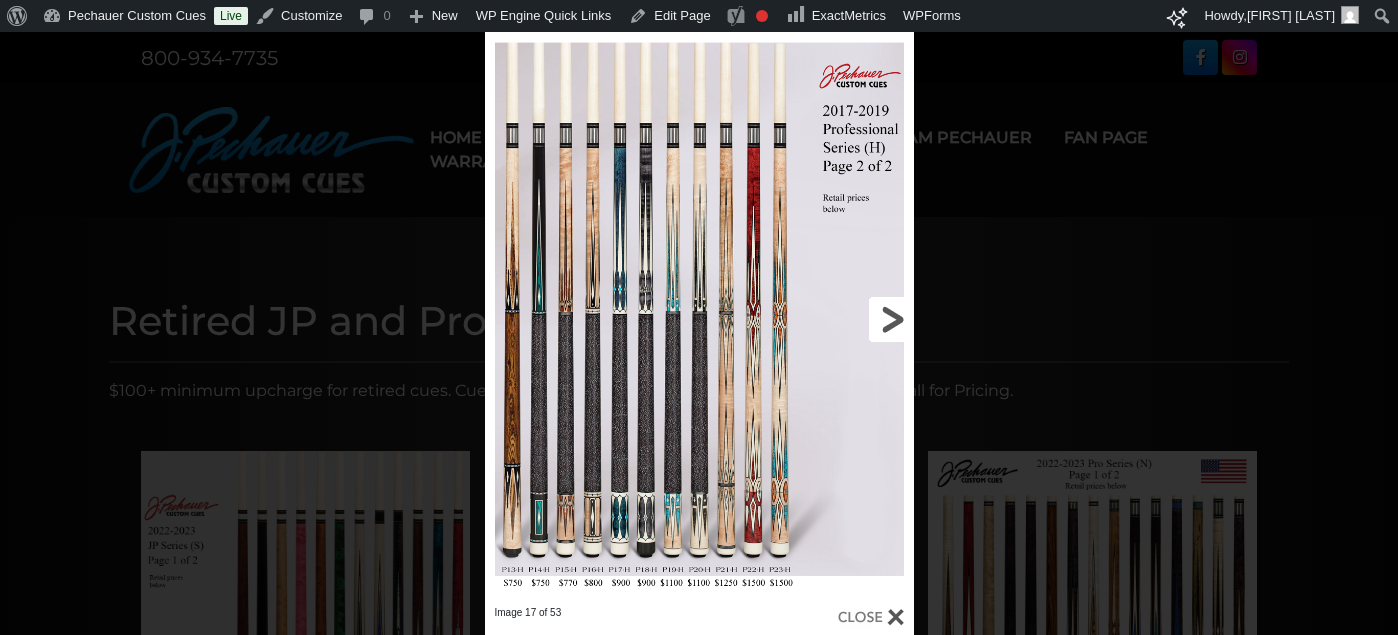 click at bounding box center (816, 319) 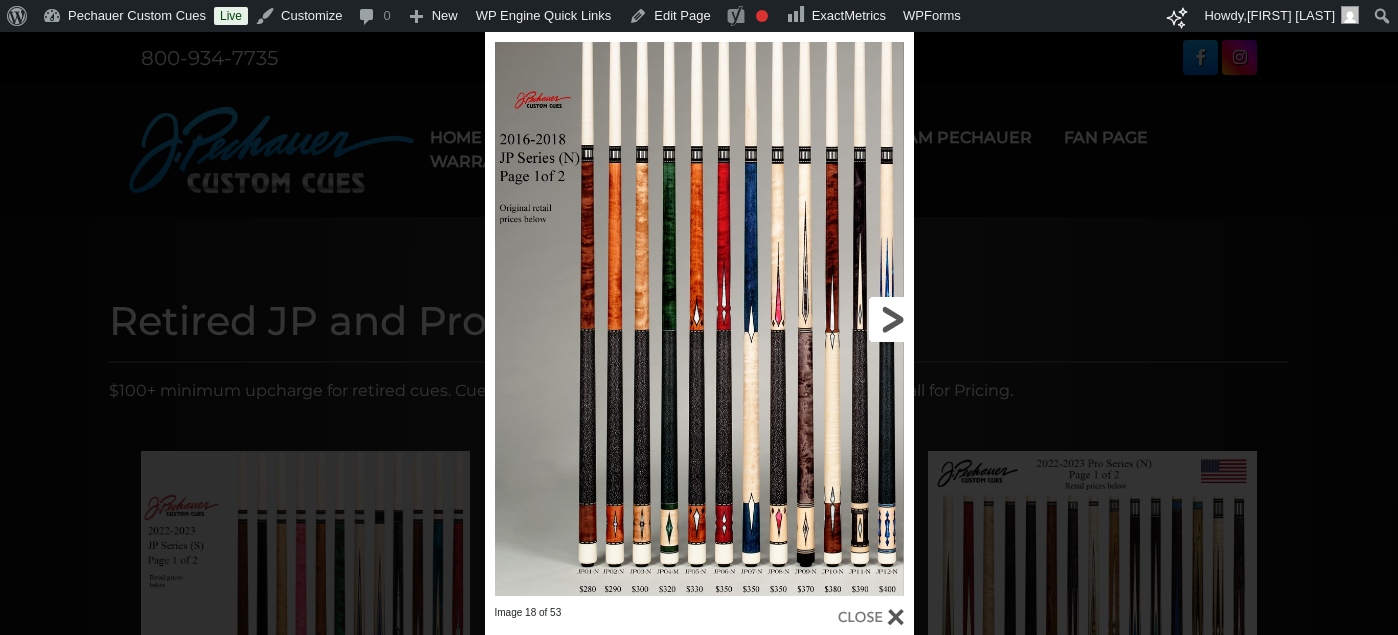 click at bounding box center [816, 319] 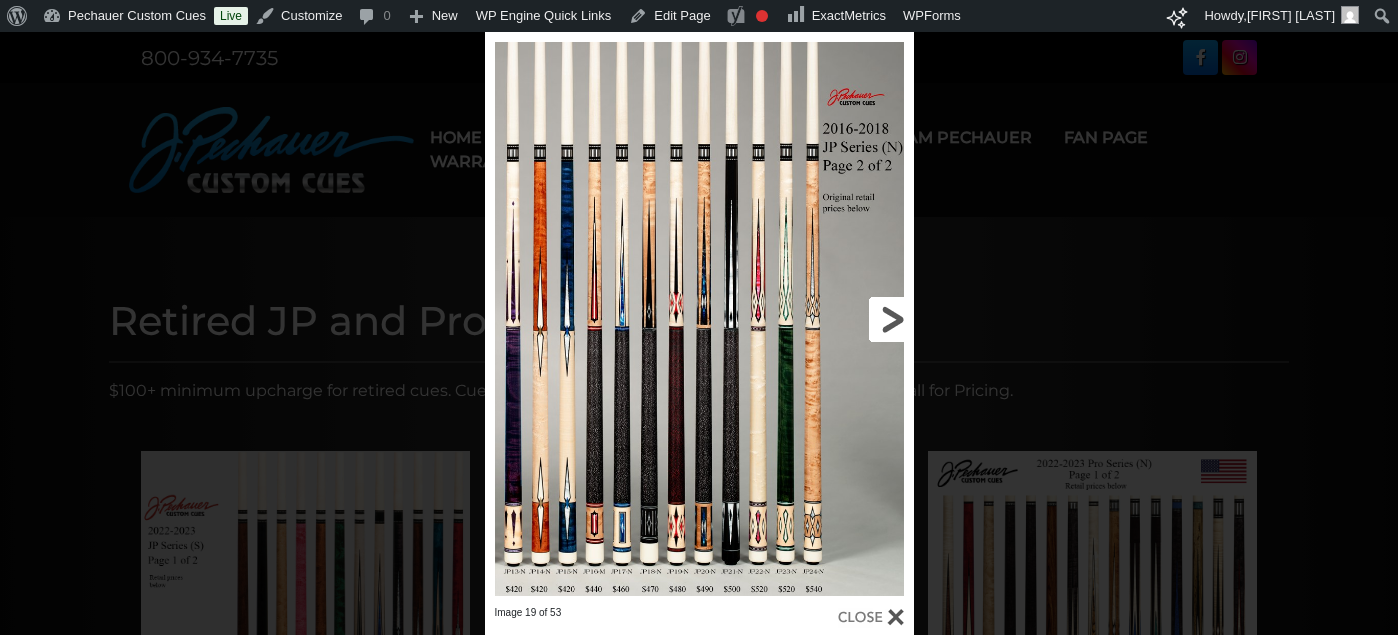 click at bounding box center [816, 319] 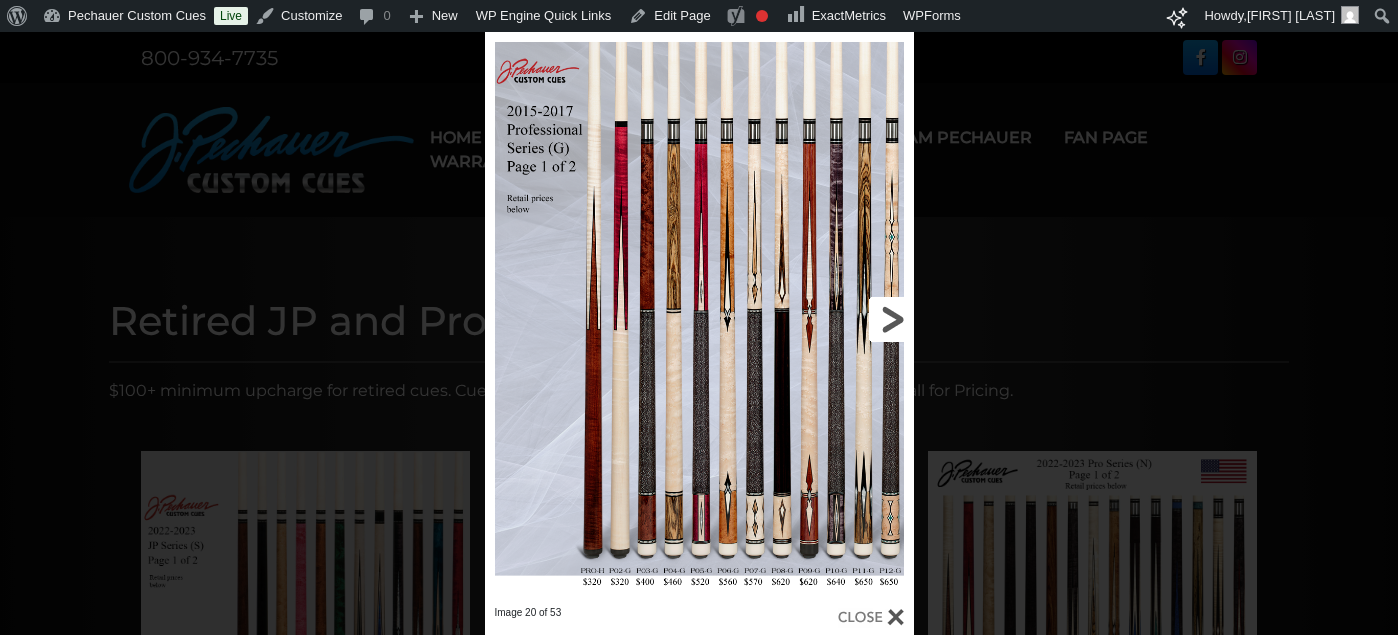 click at bounding box center [816, 319] 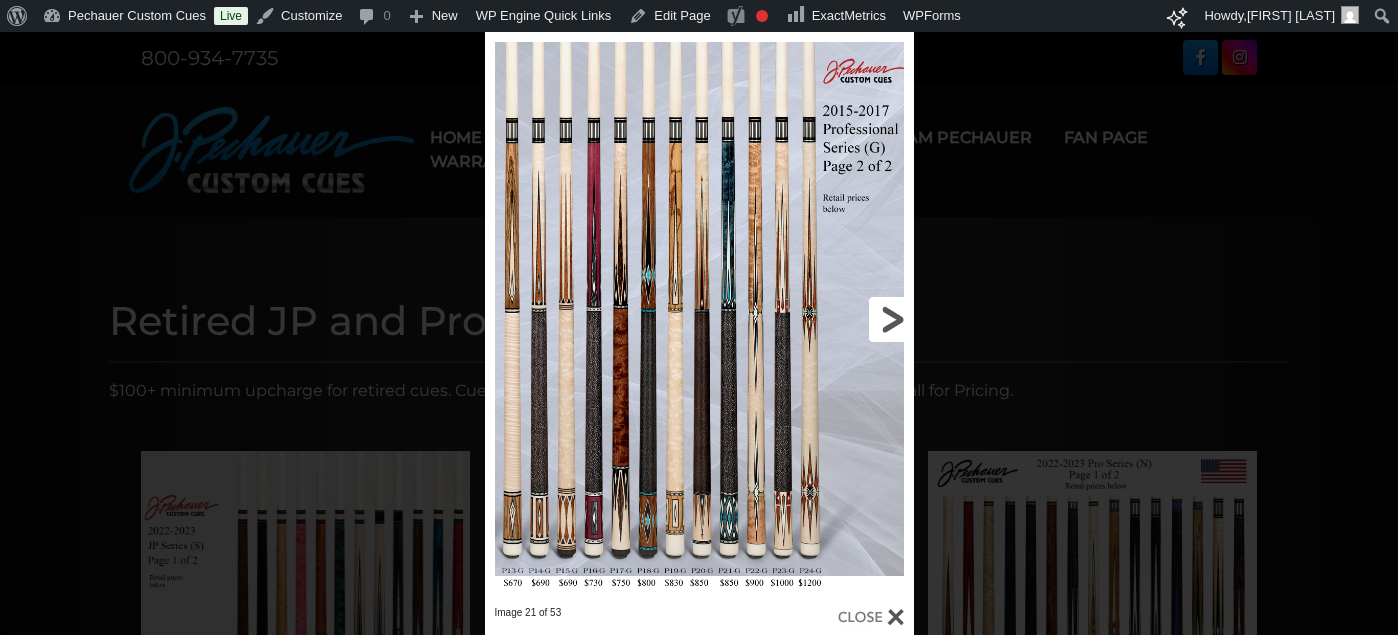 click at bounding box center [816, 319] 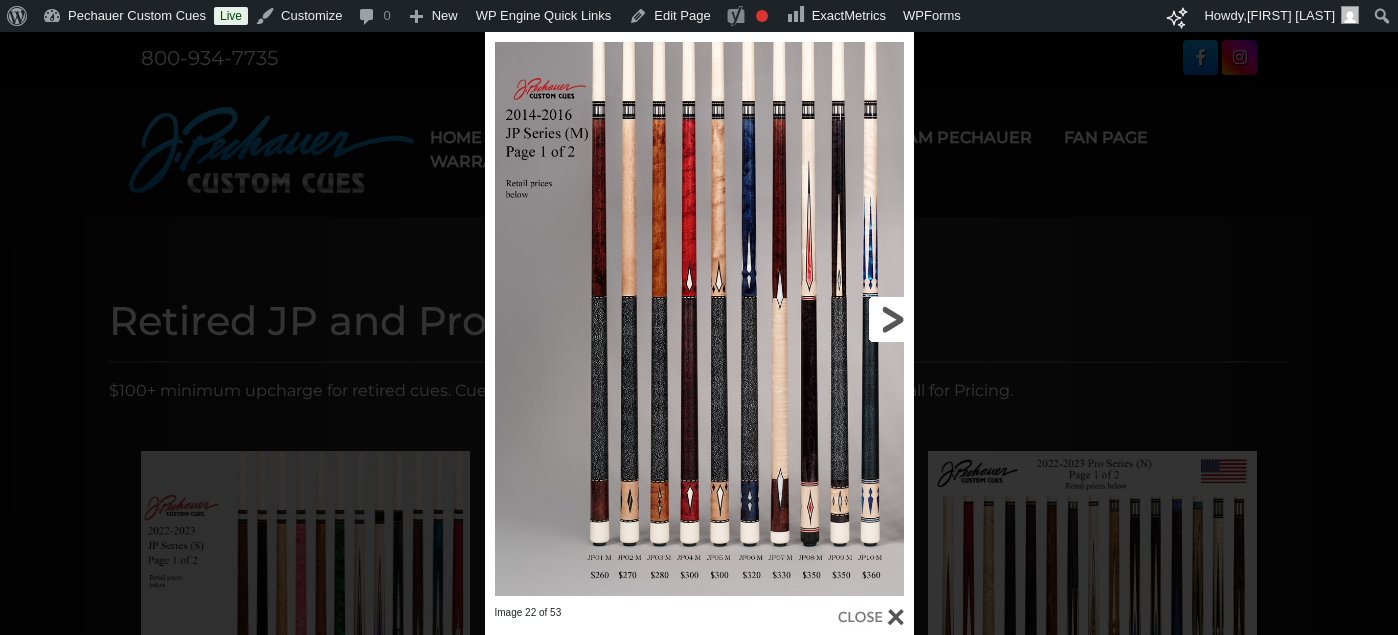 click at bounding box center (816, 319) 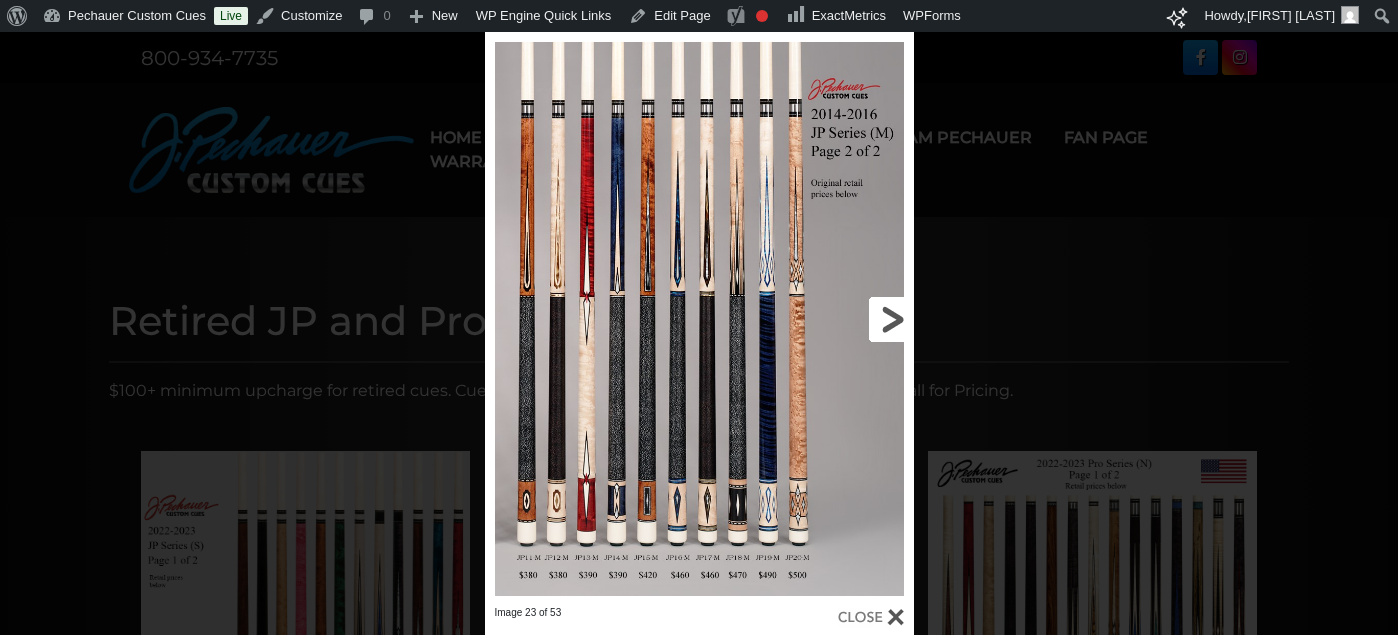 click at bounding box center (816, 319) 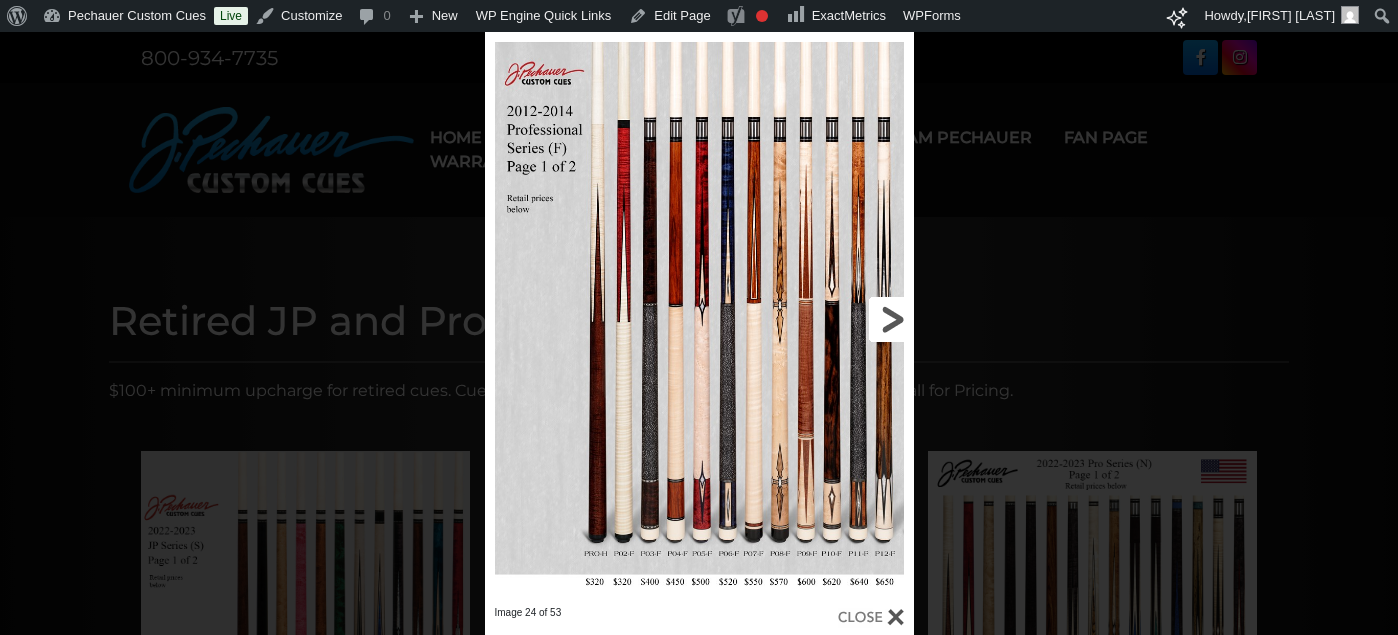 click at bounding box center [816, 319] 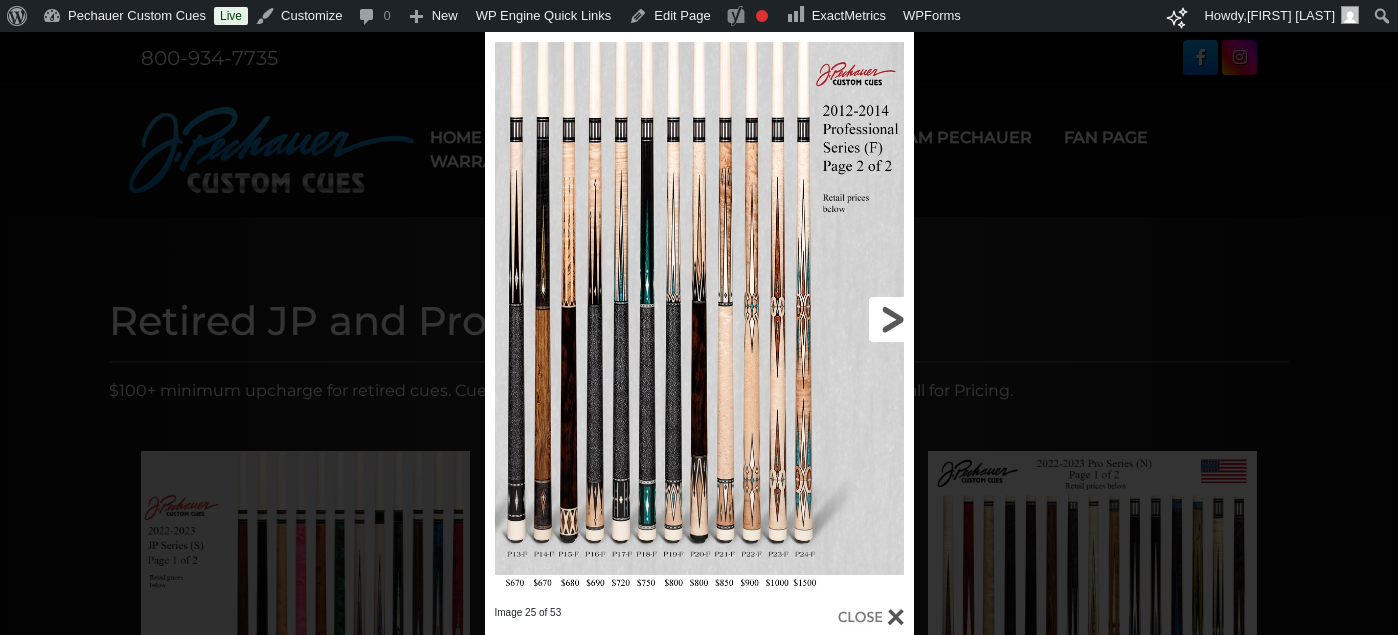 click at bounding box center (816, 319) 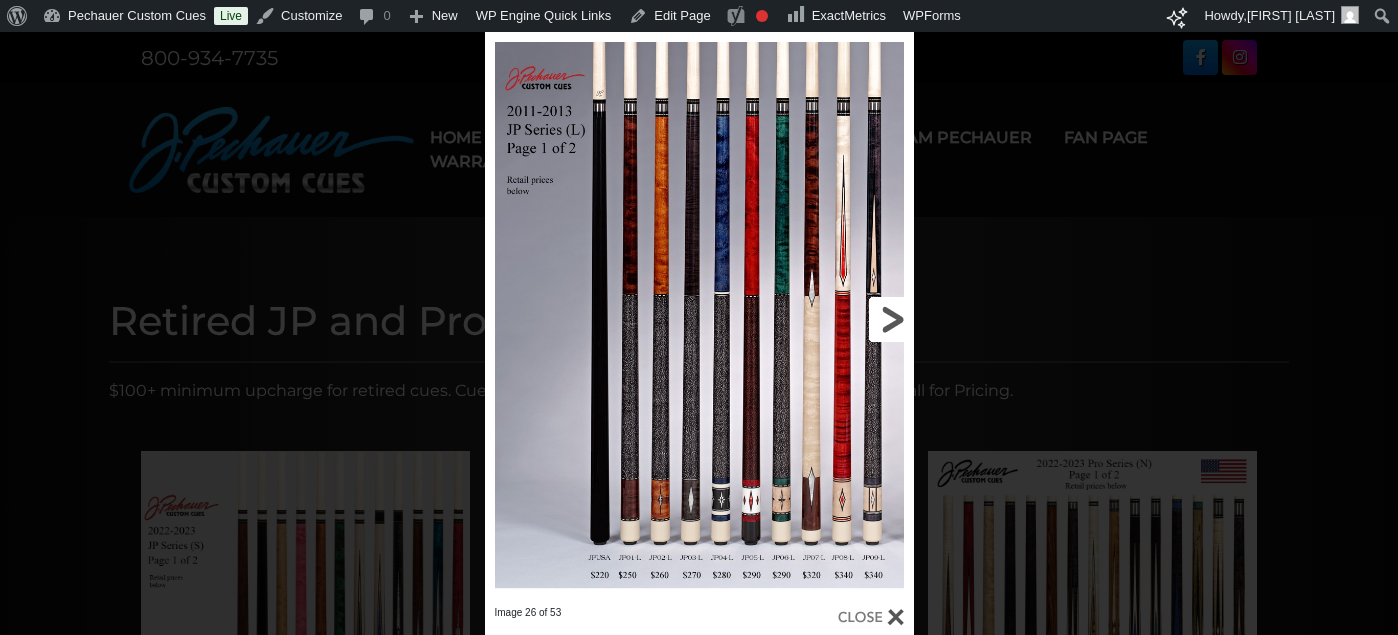 click at bounding box center [816, 319] 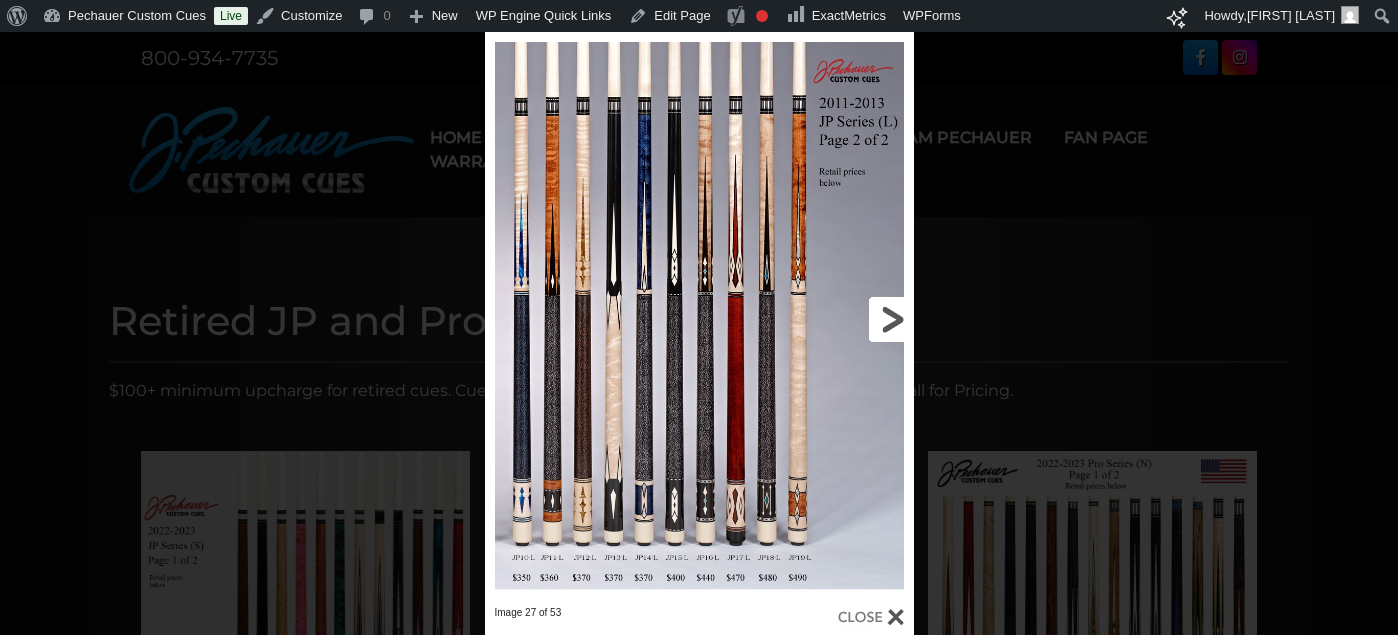 click at bounding box center [816, 319] 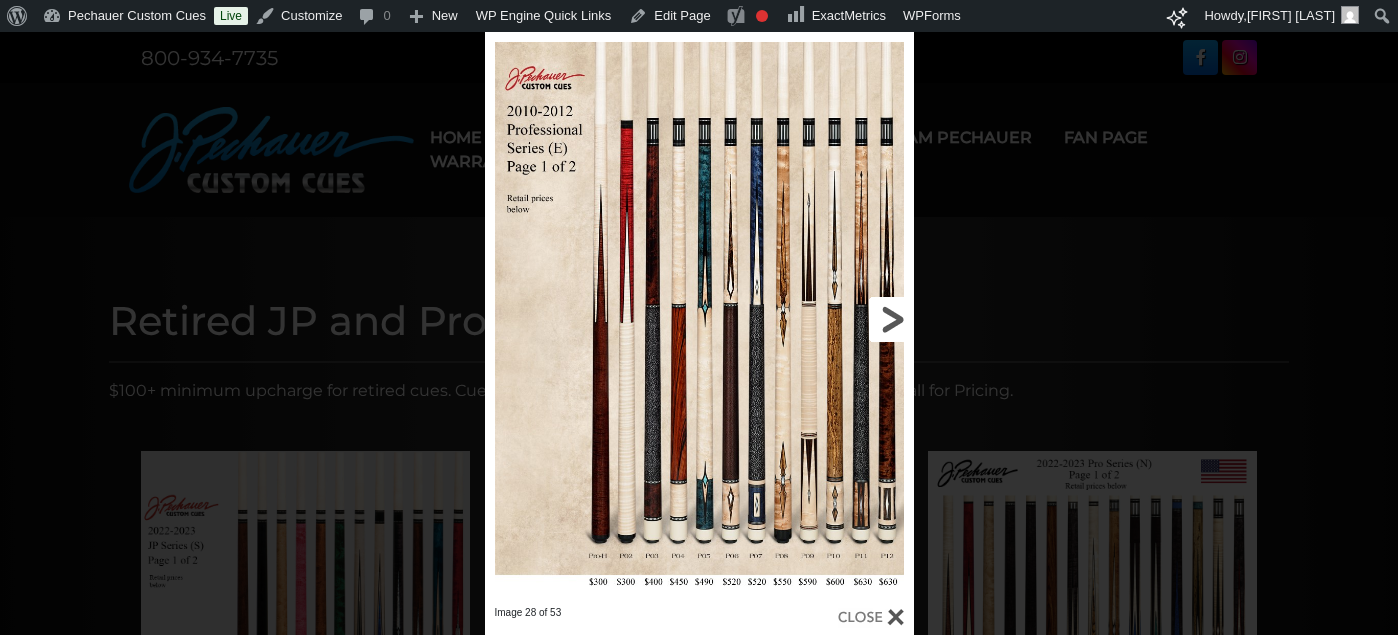click at bounding box center (816, 319) 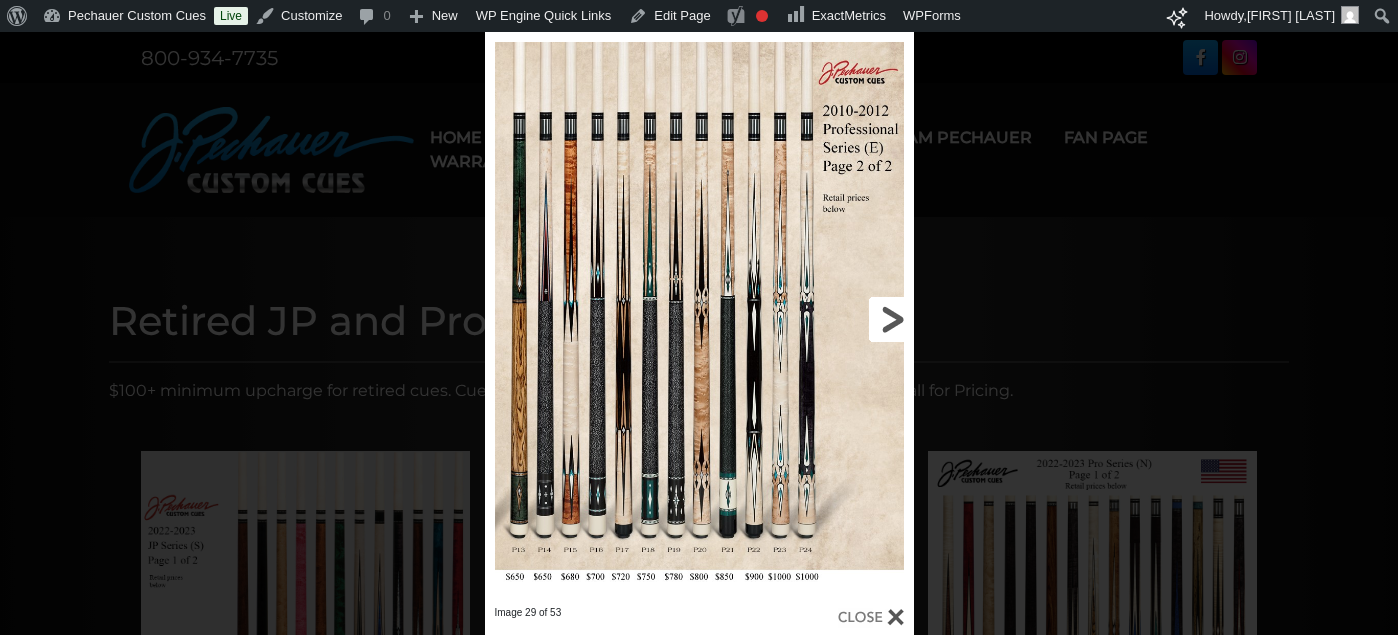 click at bounding box center [816, 319] 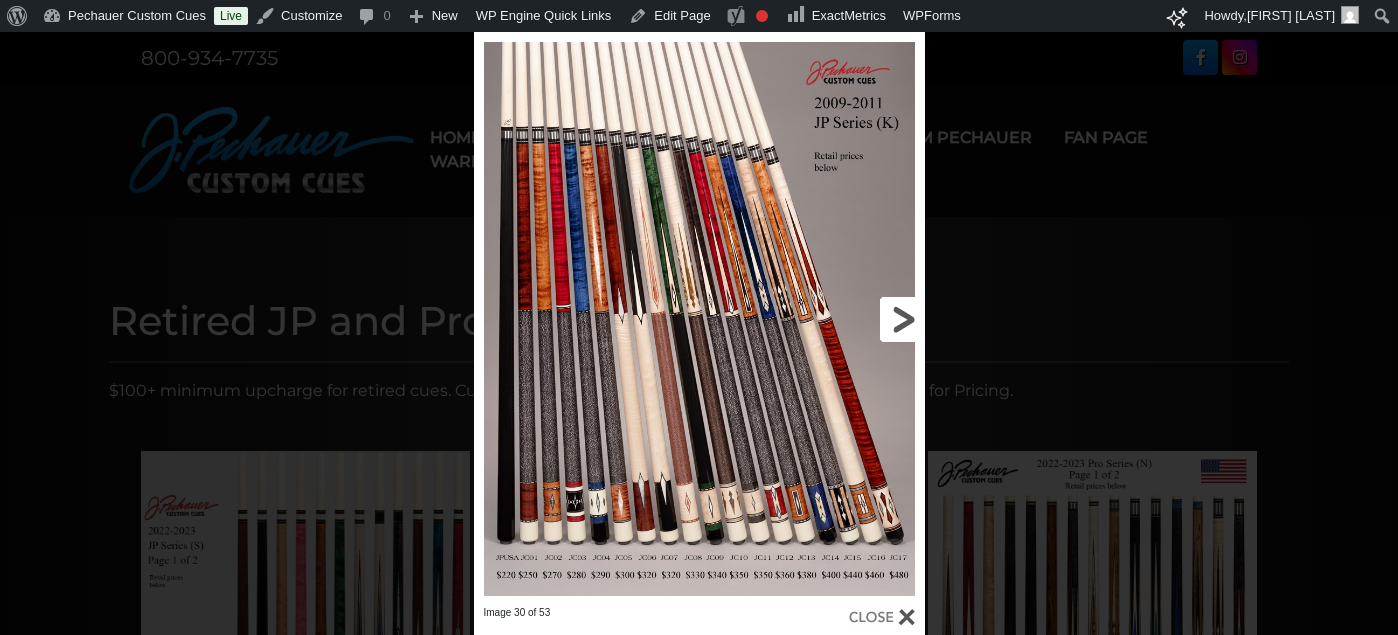 click at bounding box center (823, 319) 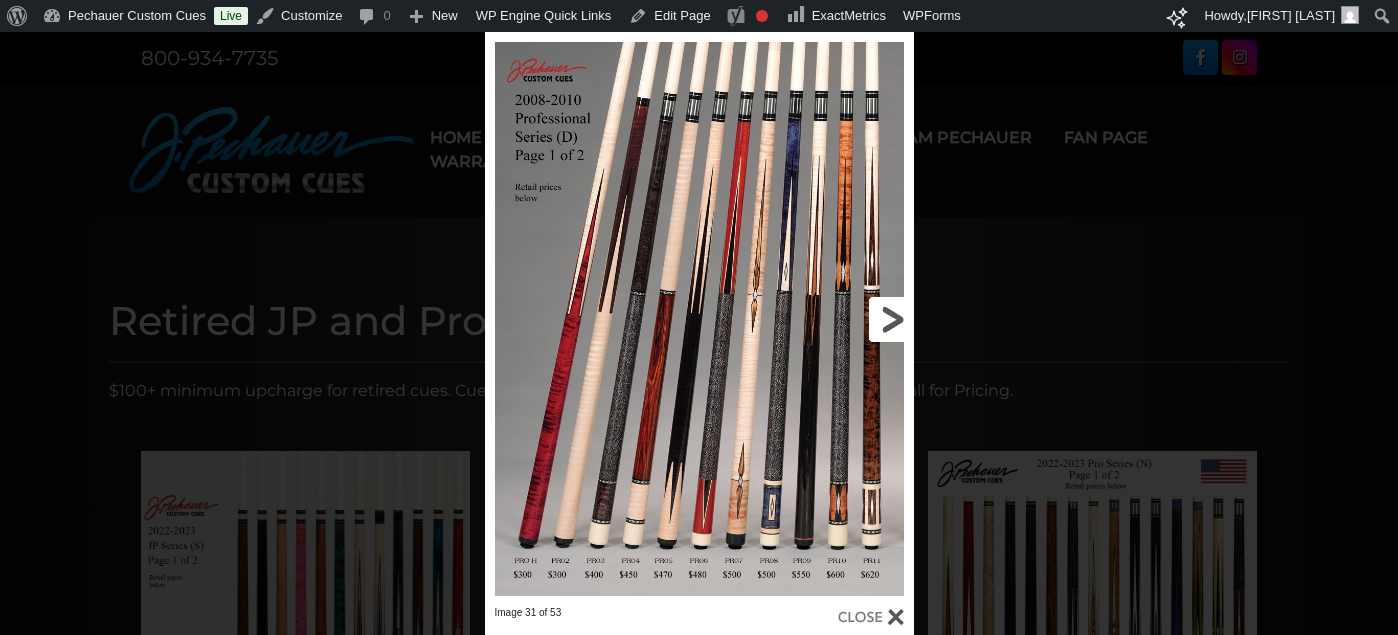 click at bounding box center [816, 319] 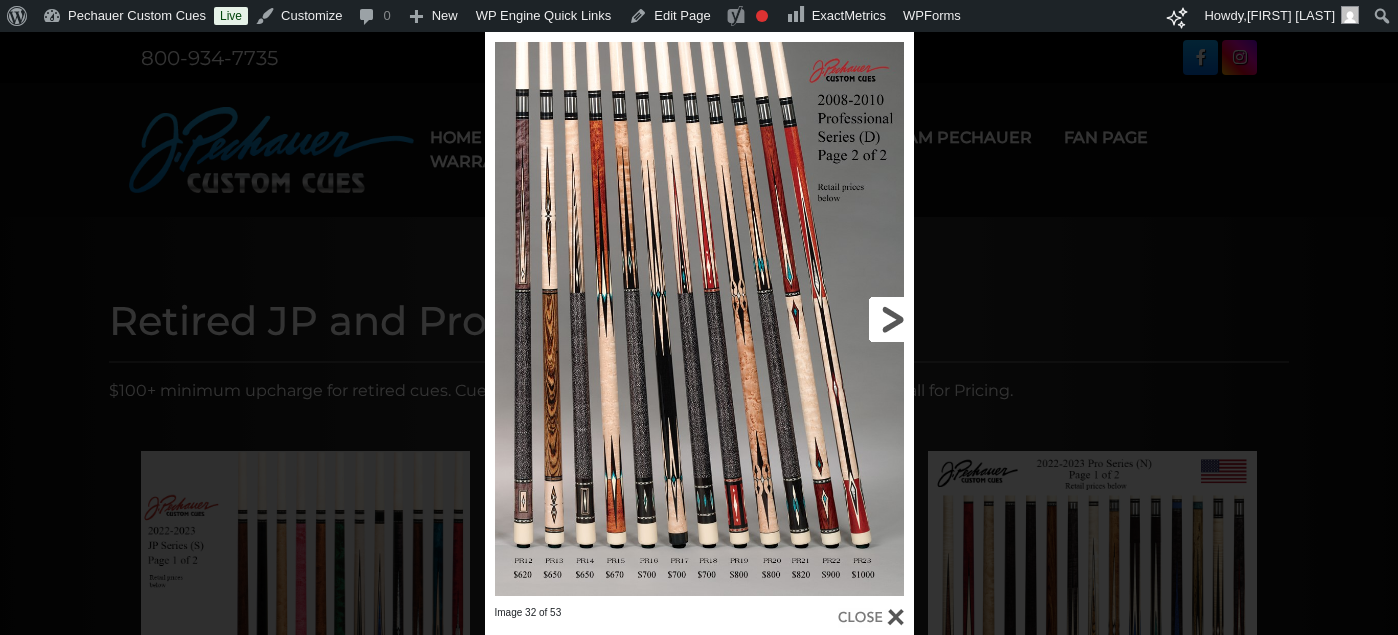 click at bounding box center [816, 319] 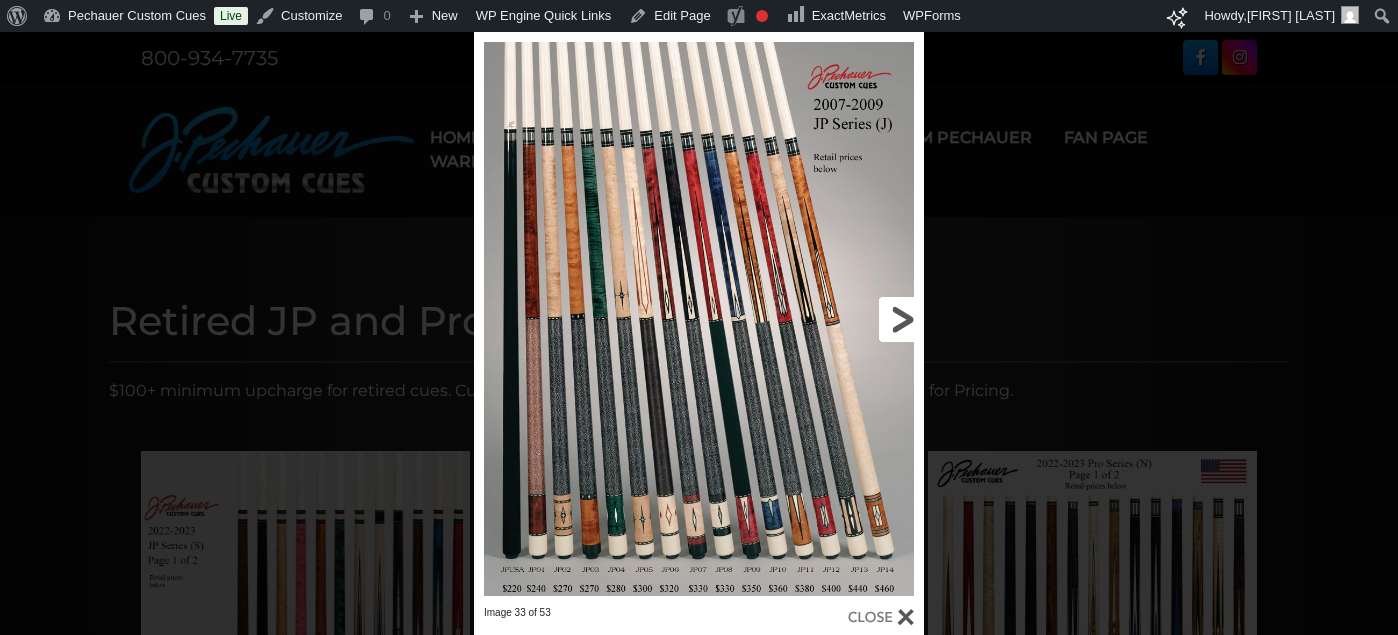 click at bounding box center [823, 319] 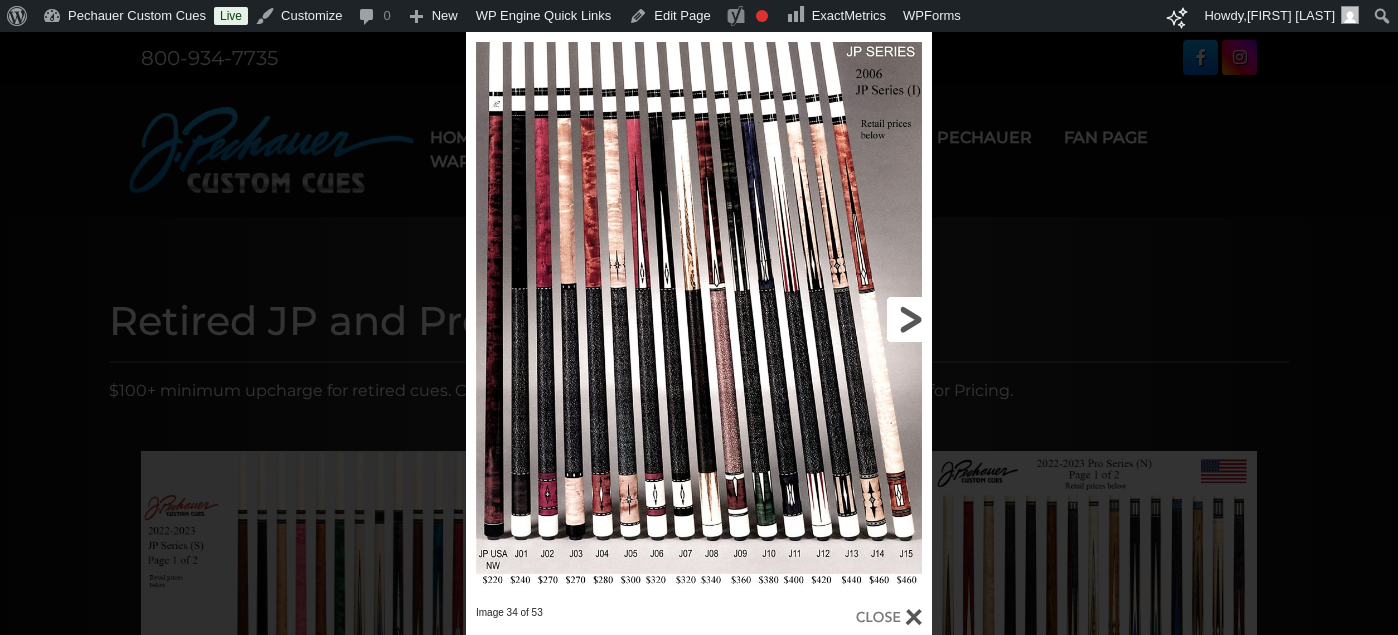 click at bounding box center (827, 319) 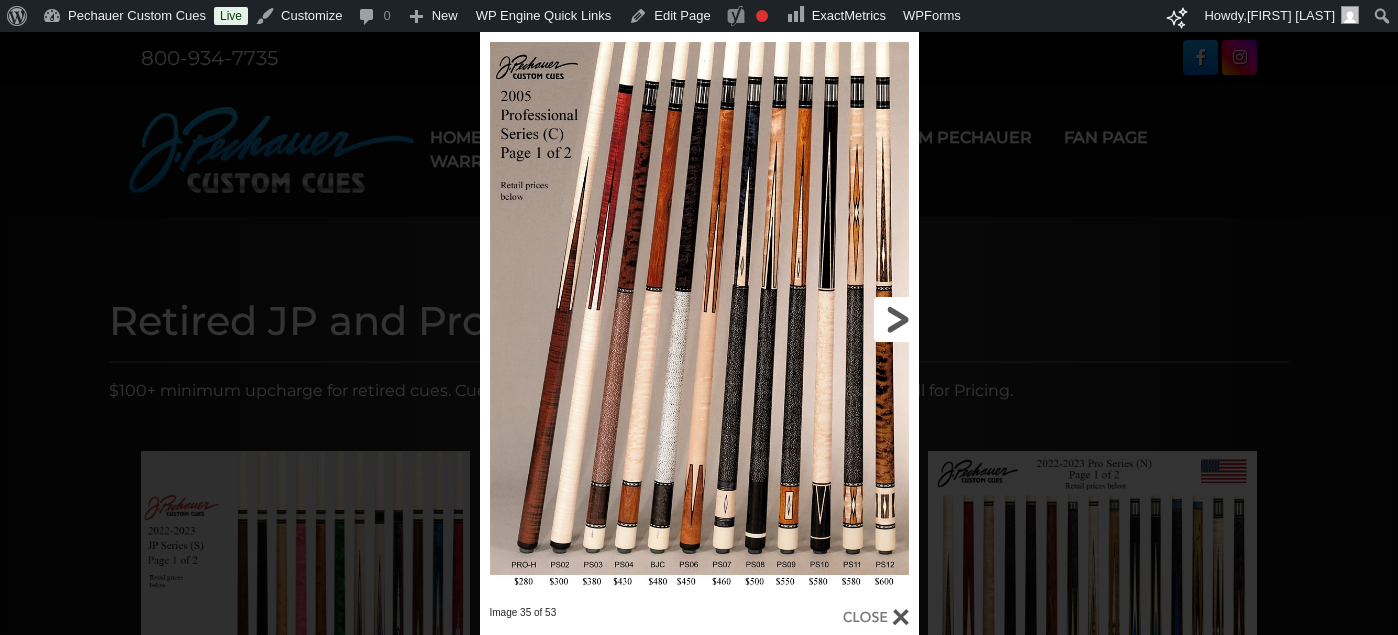 click at bounding box center [820, 319] 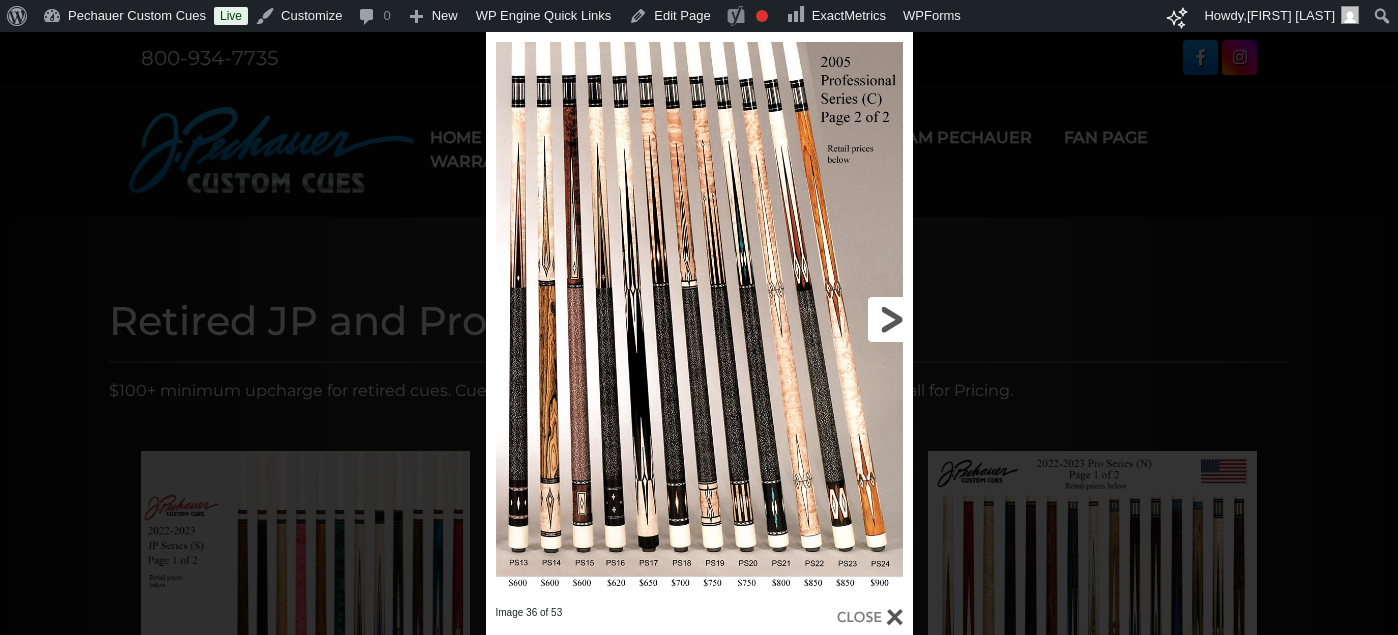 click at bounding box center [816, 319] 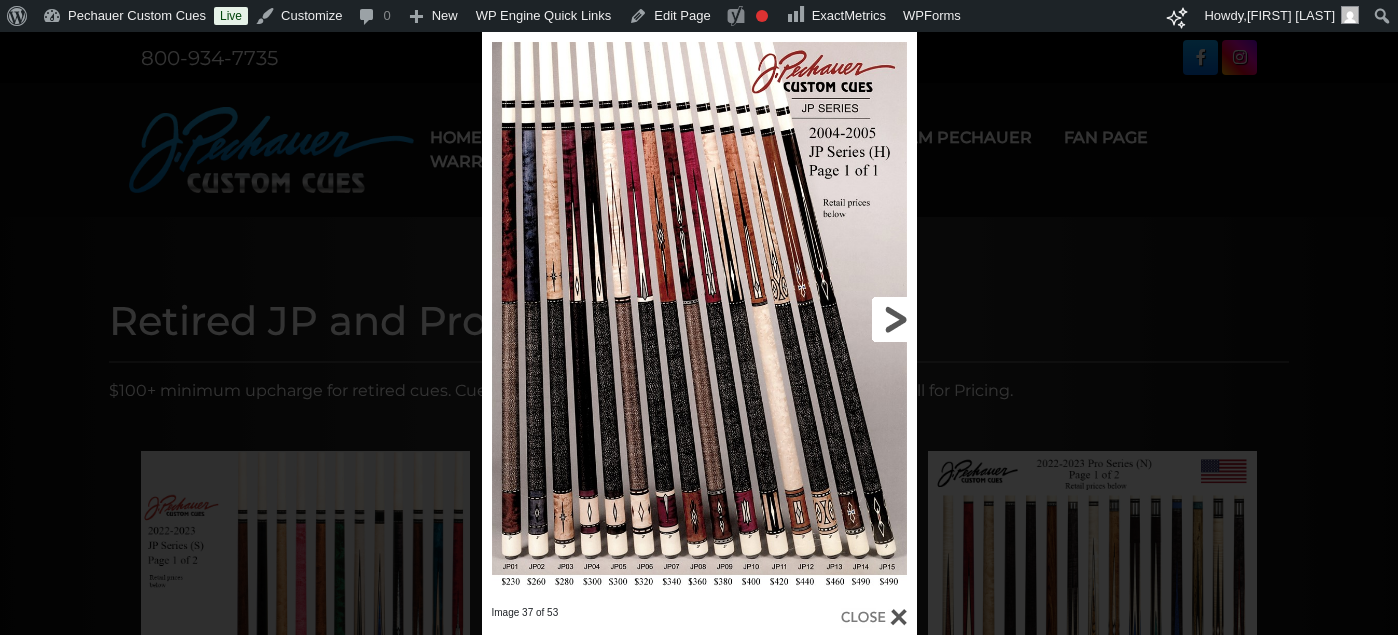 click at bounding box center (819, 319) 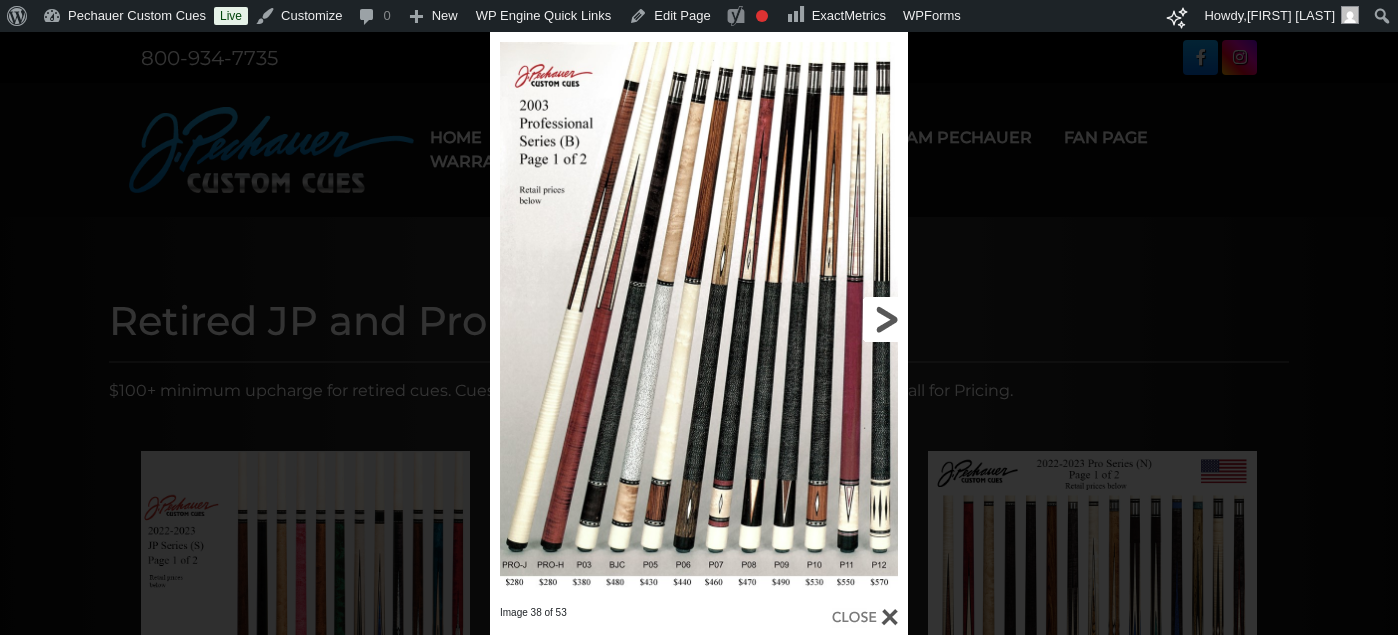 click at bounding box center [814, 319] 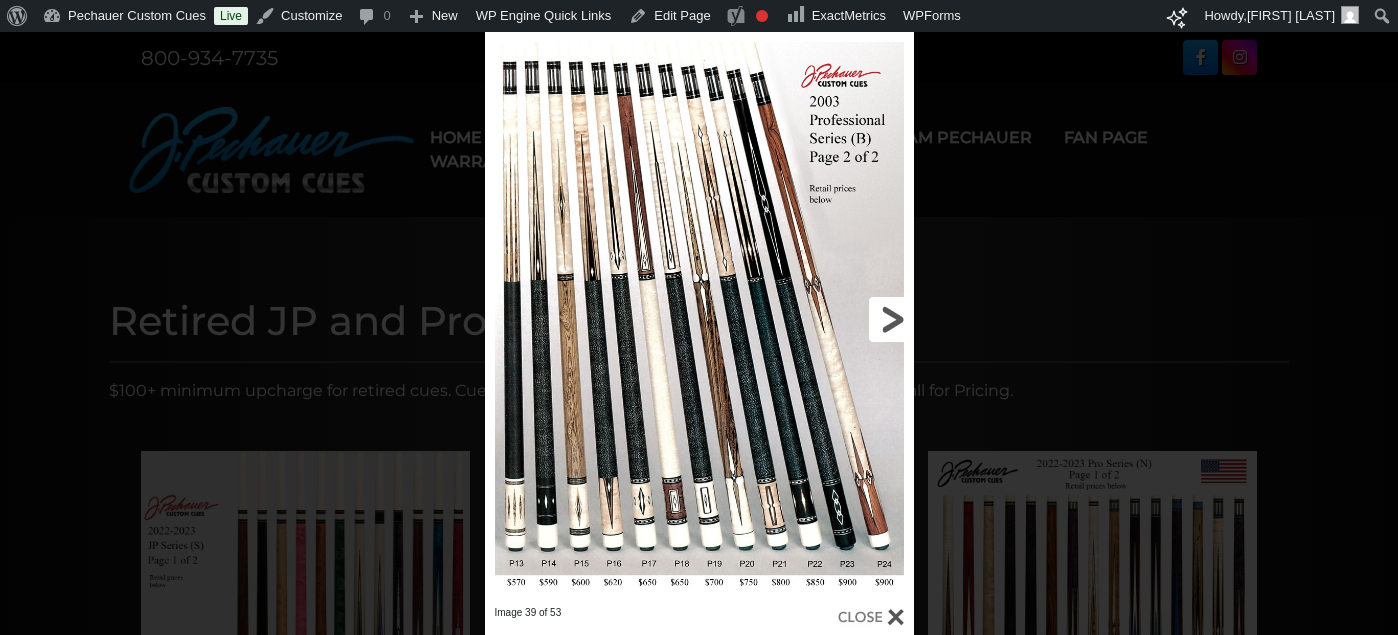 click at bounding box center [816, 319] 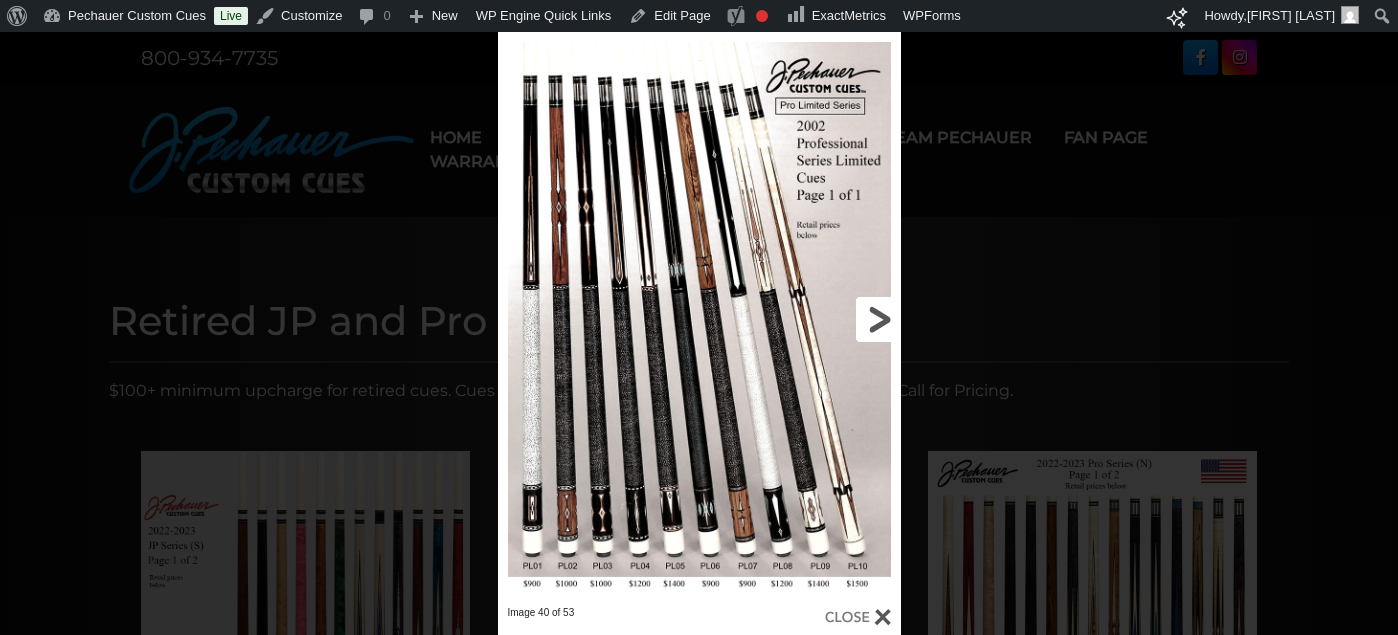 click at bounding box center [809, 319] 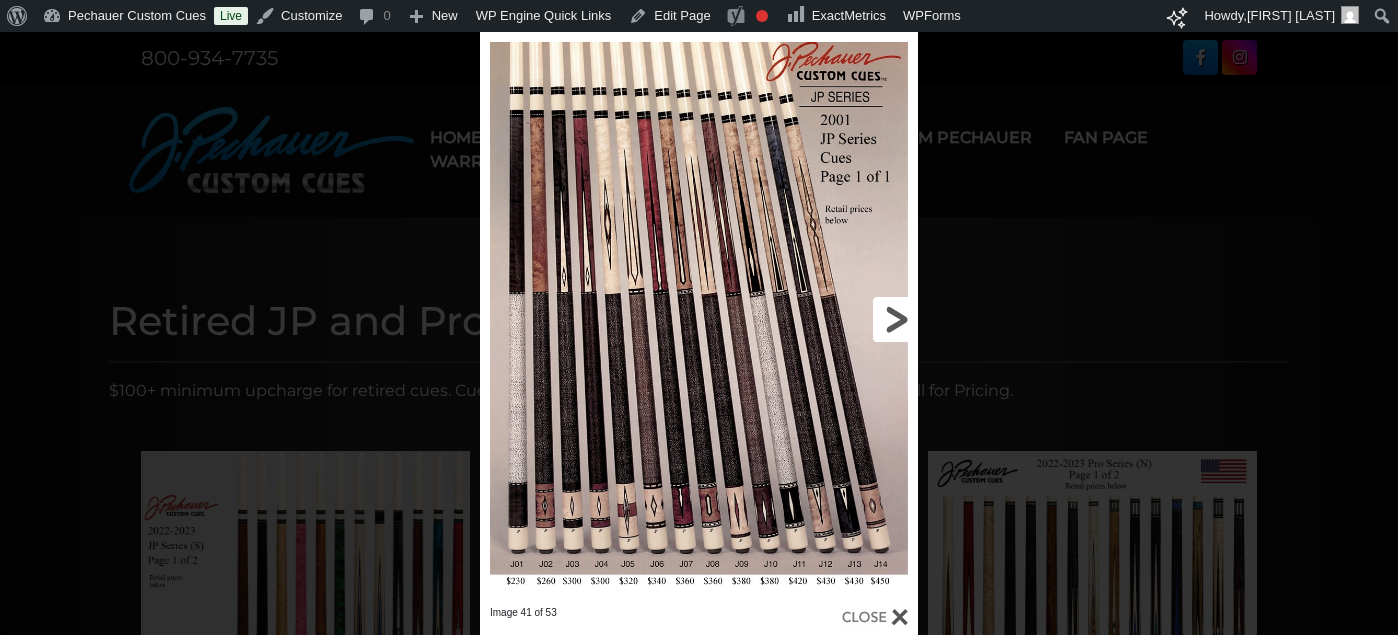 click at bounding box center (819, 319) 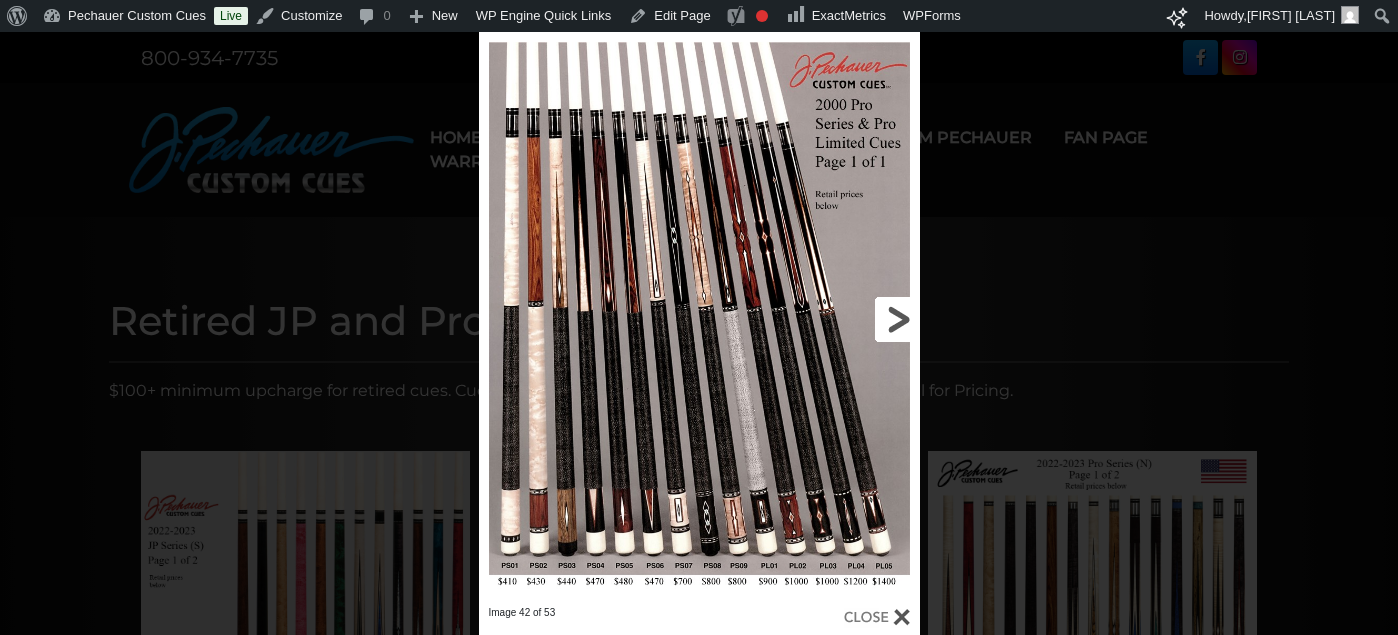 click at bounding box center (820, 319) 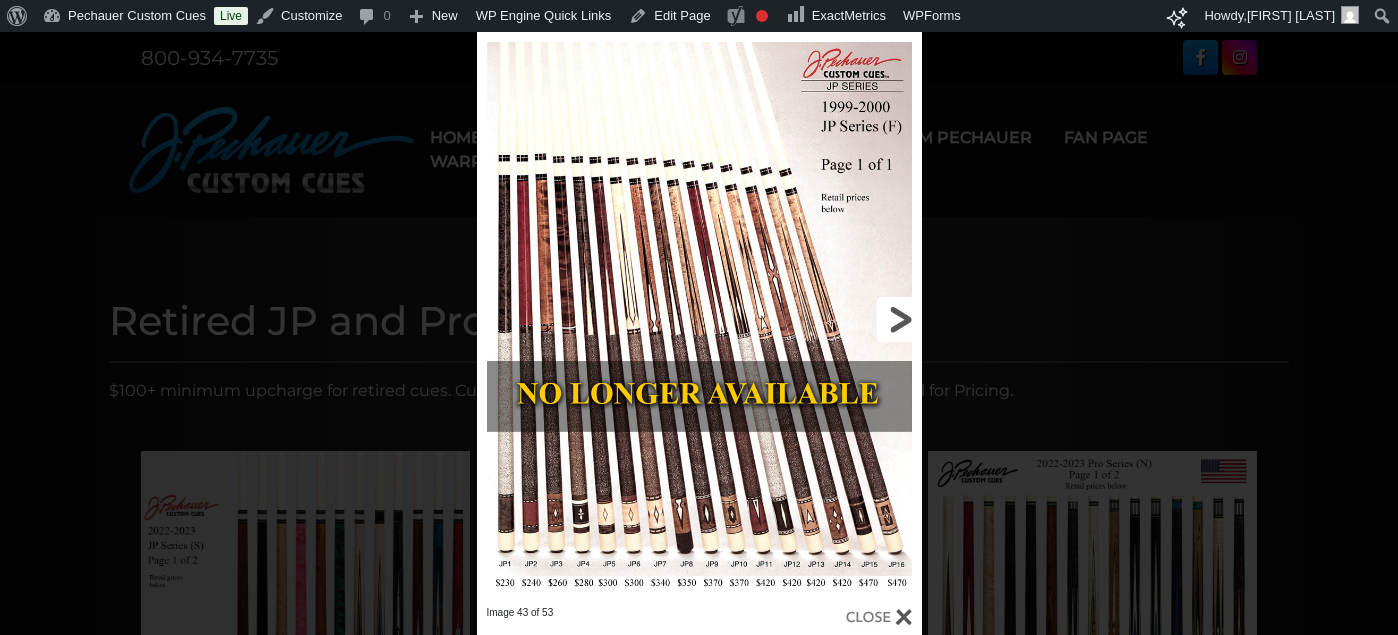 click at bounding box center [821, 319] 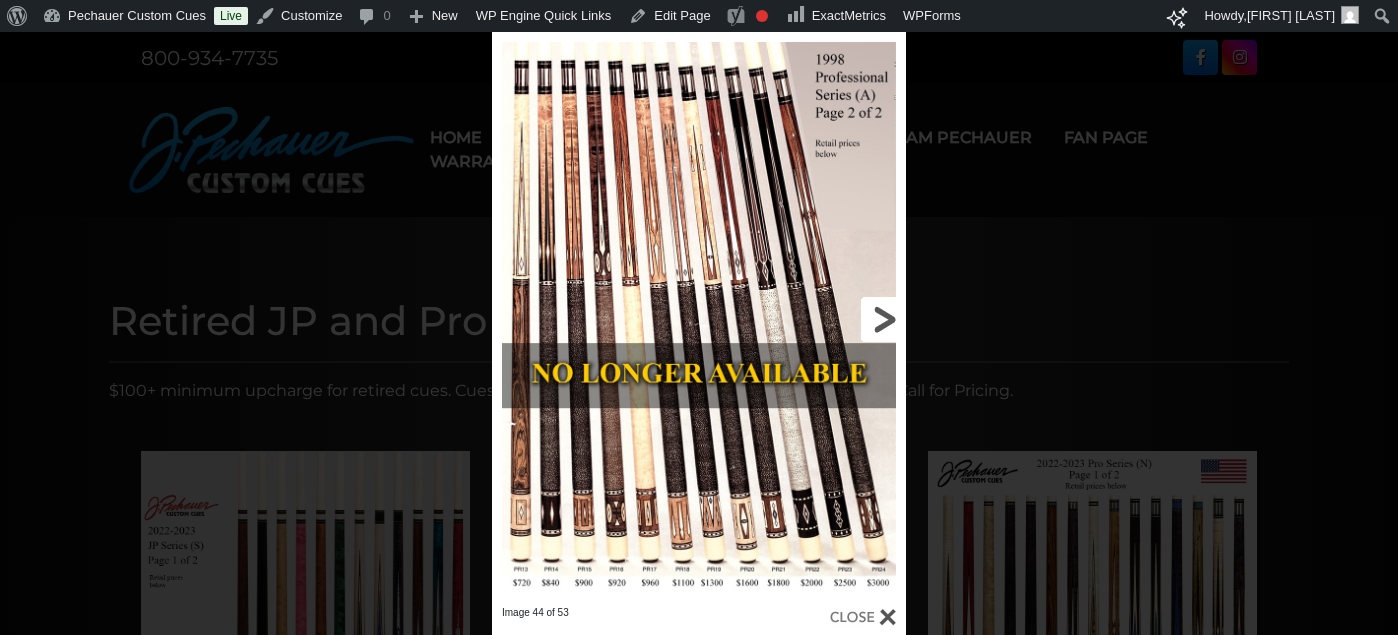 click at bounding box center (813, 319) 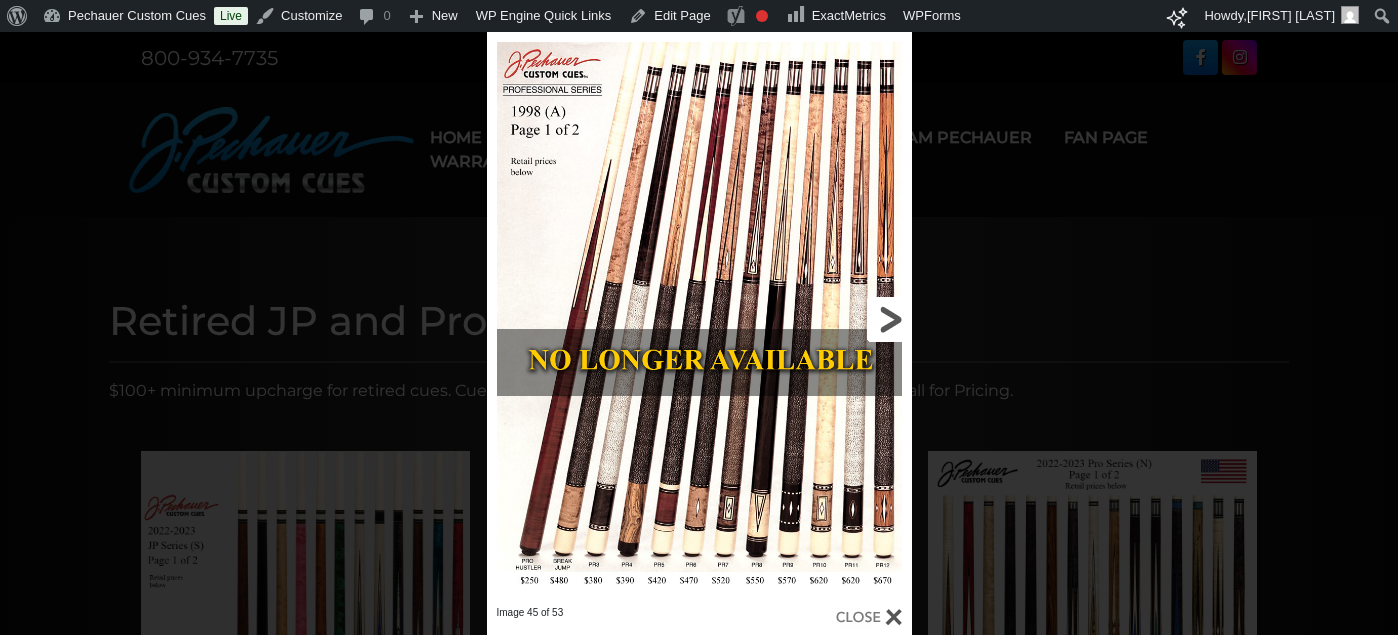 click at bounding box center (815, 319) 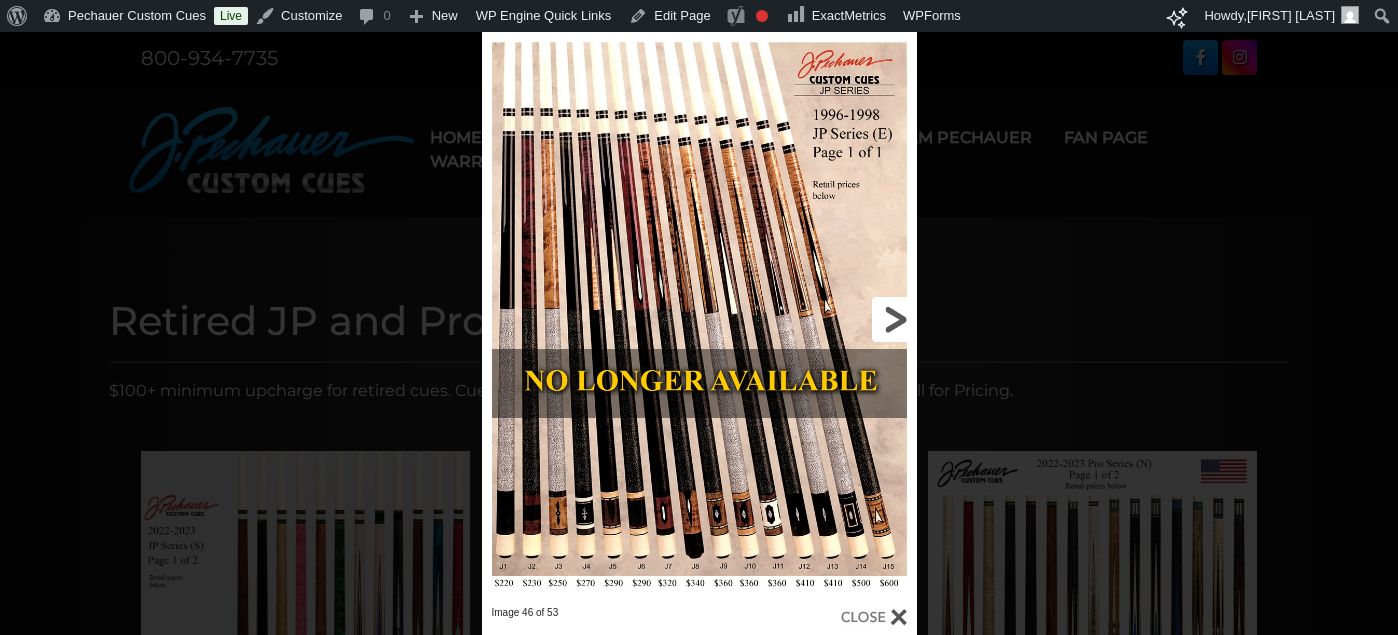 click at bounding box center [819, 319] 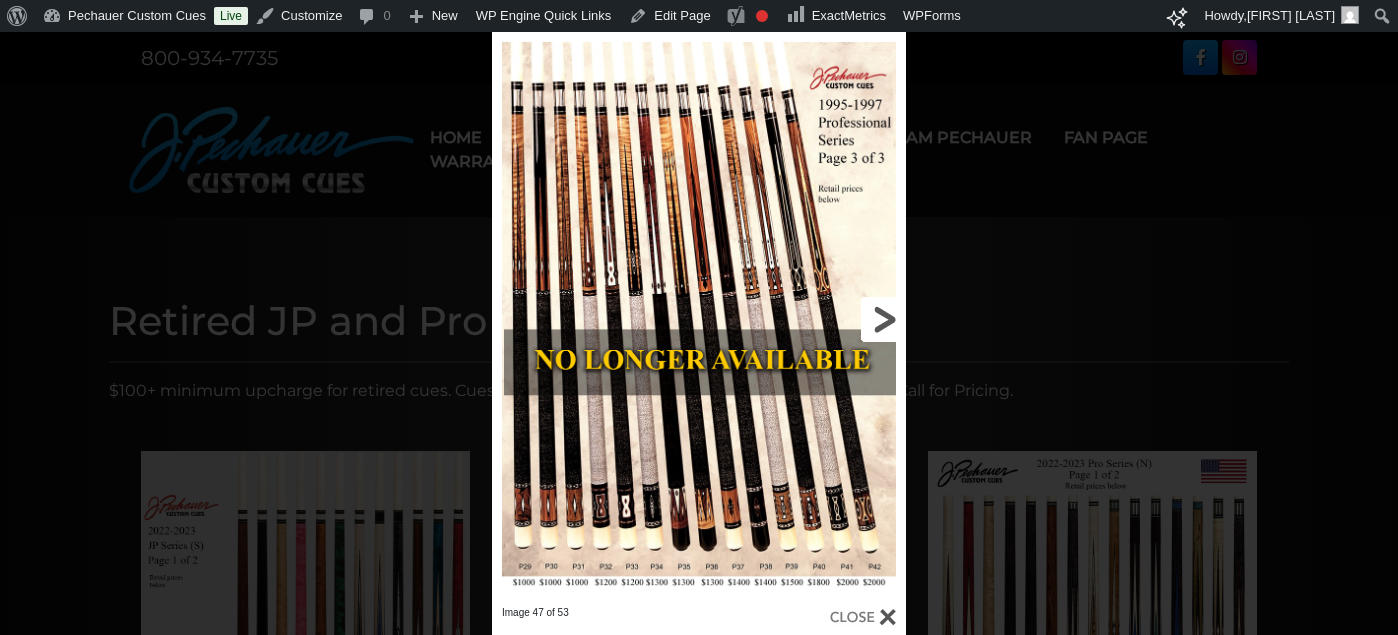 click at bounding box center [813, 319] 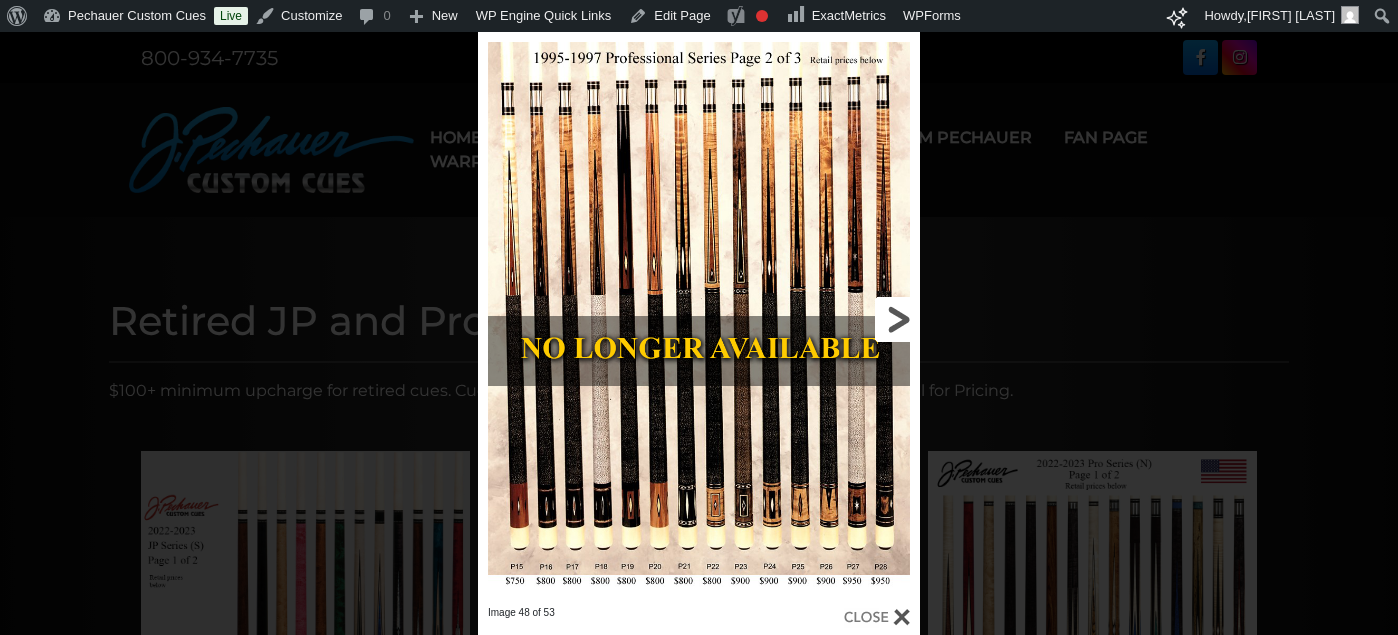 click at bounding box center (820, 319) 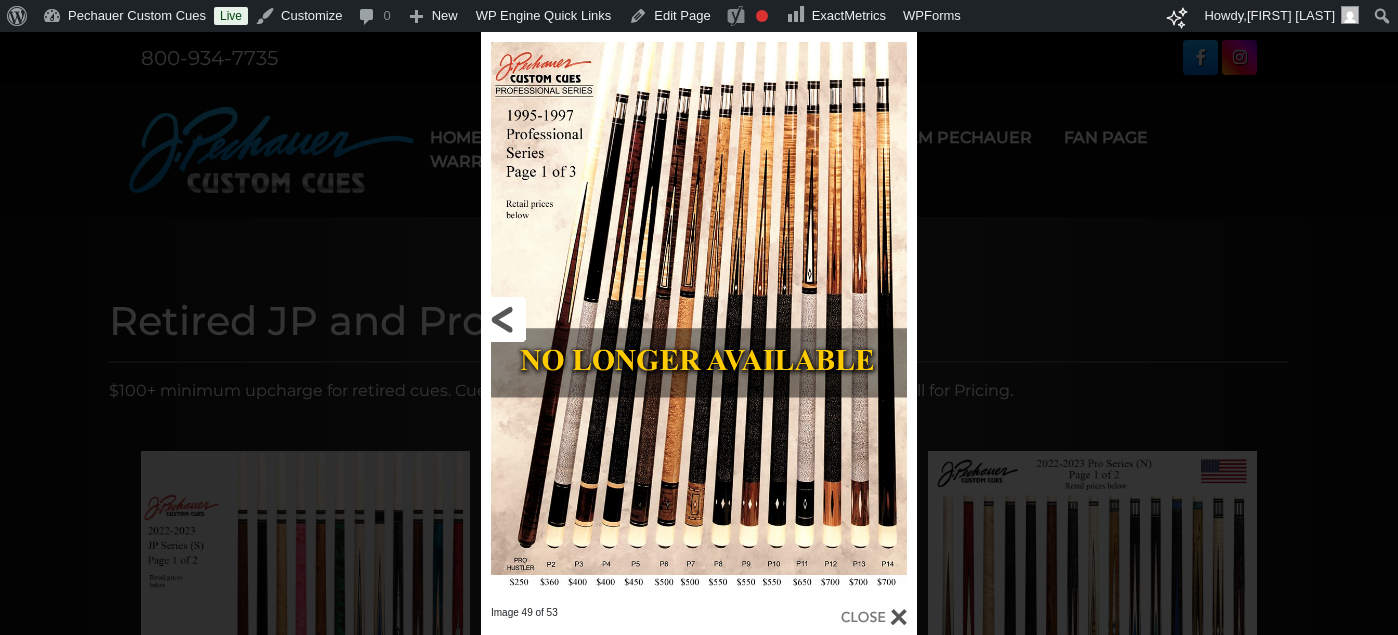 click at bounding box center (579, 319) 